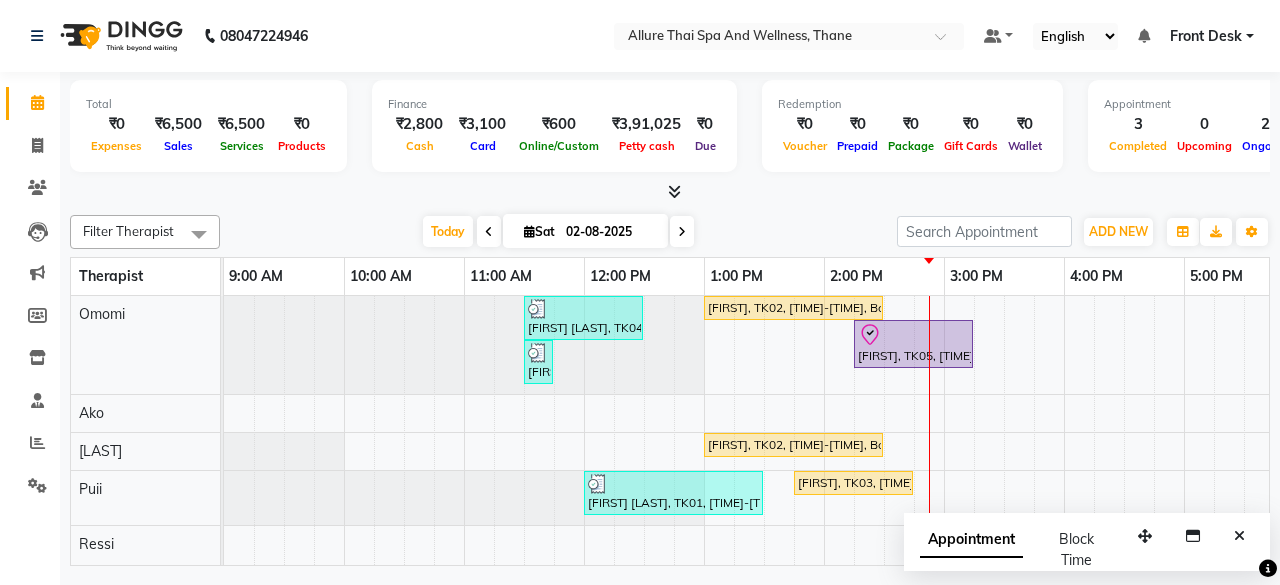 scroll, scrollTop: 0, scrollLeft: 0, axis: both 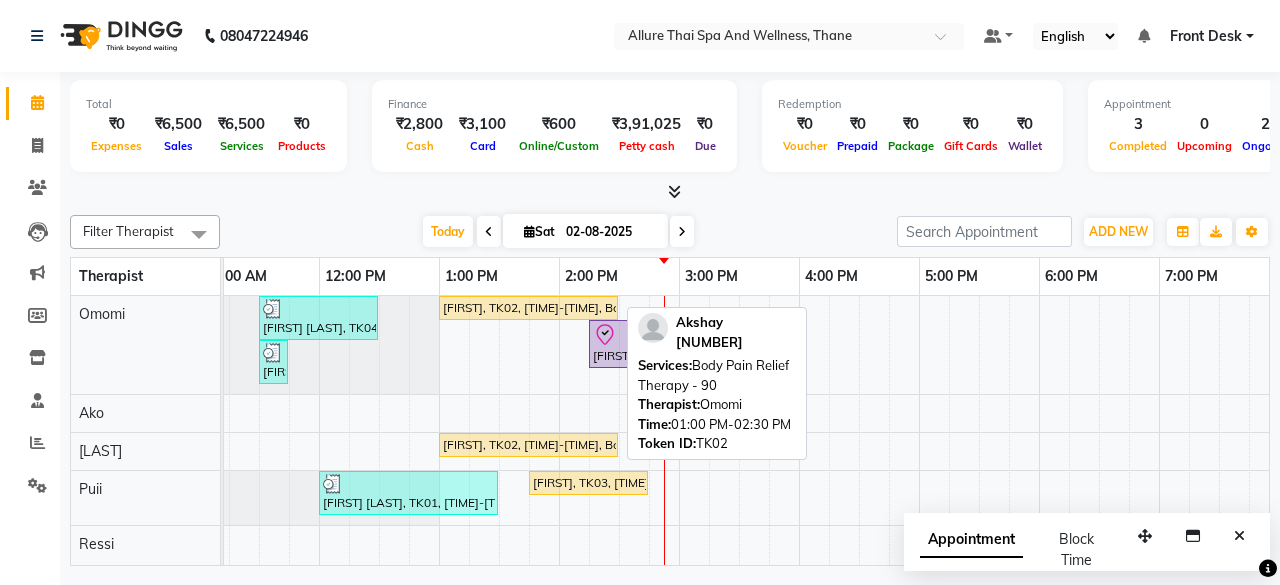 click on "[FIRST], TK02, [TIME]-[TIME], Body Pain Relief Therapy - 90" at bounding box center (528, 308) 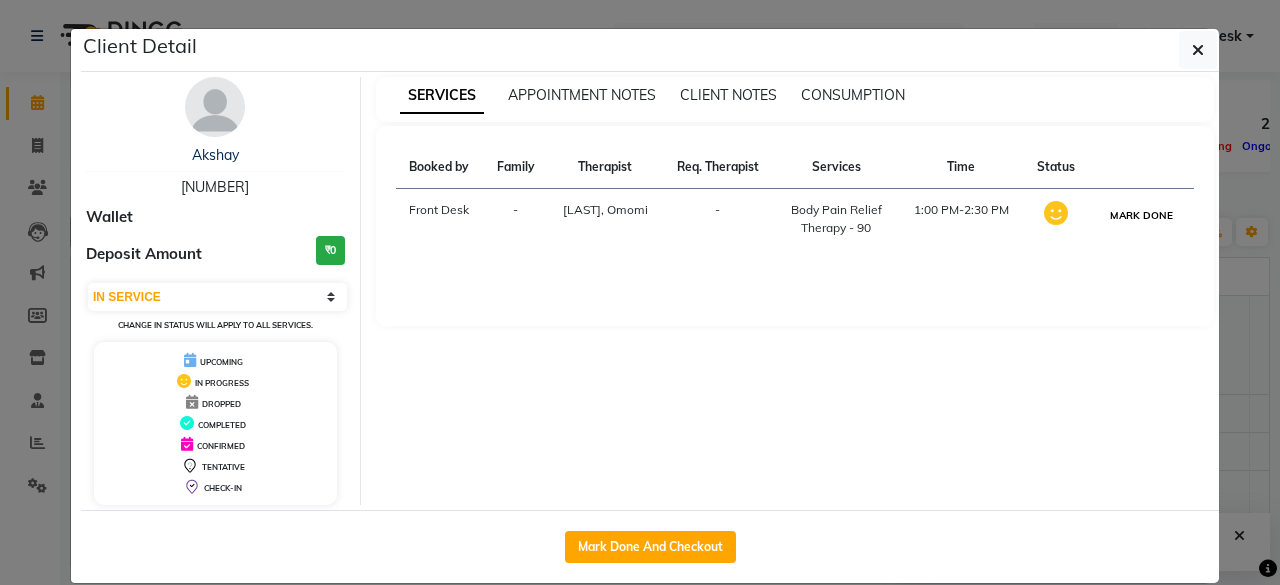 click on "MARK DONE" at bounding box center (1141, 215) 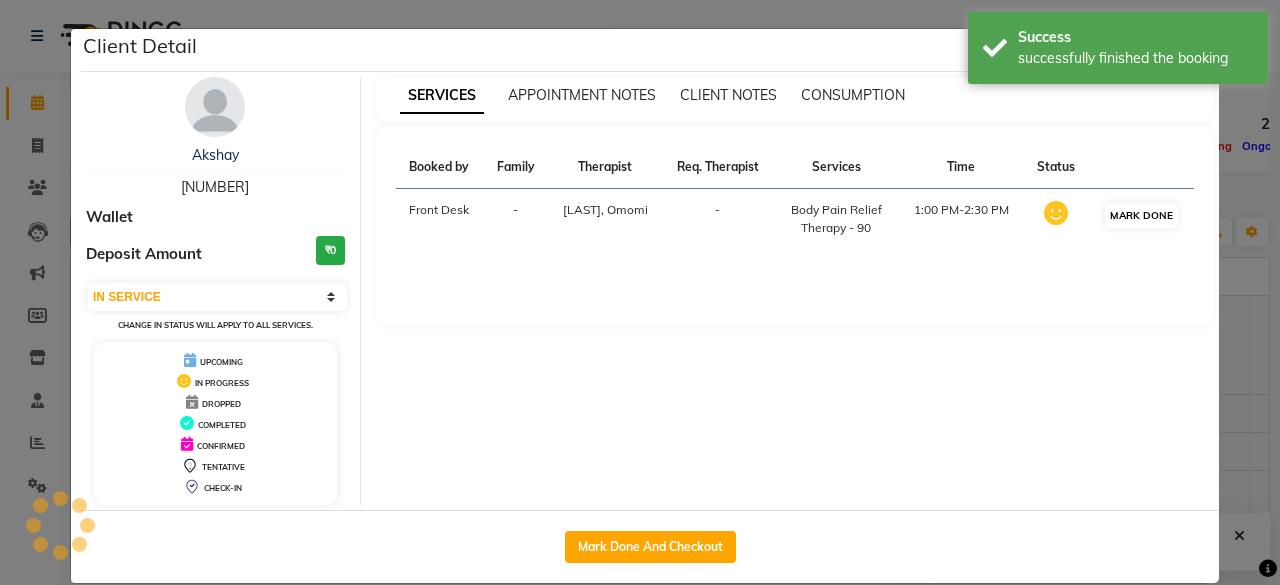 select on "3" 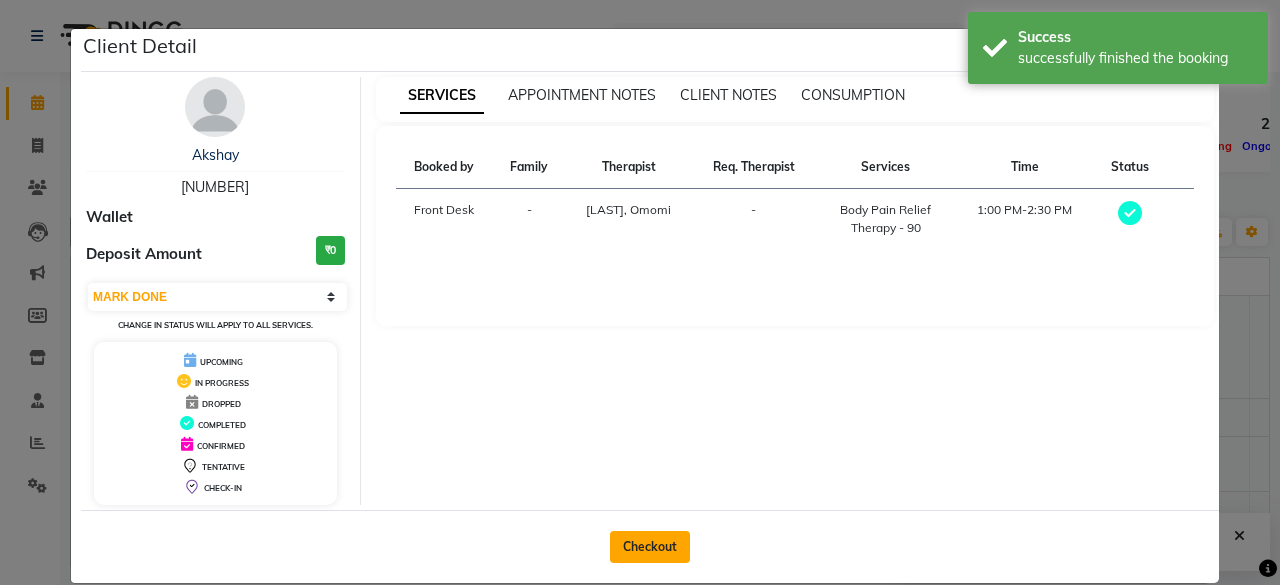 click on "Checkout" 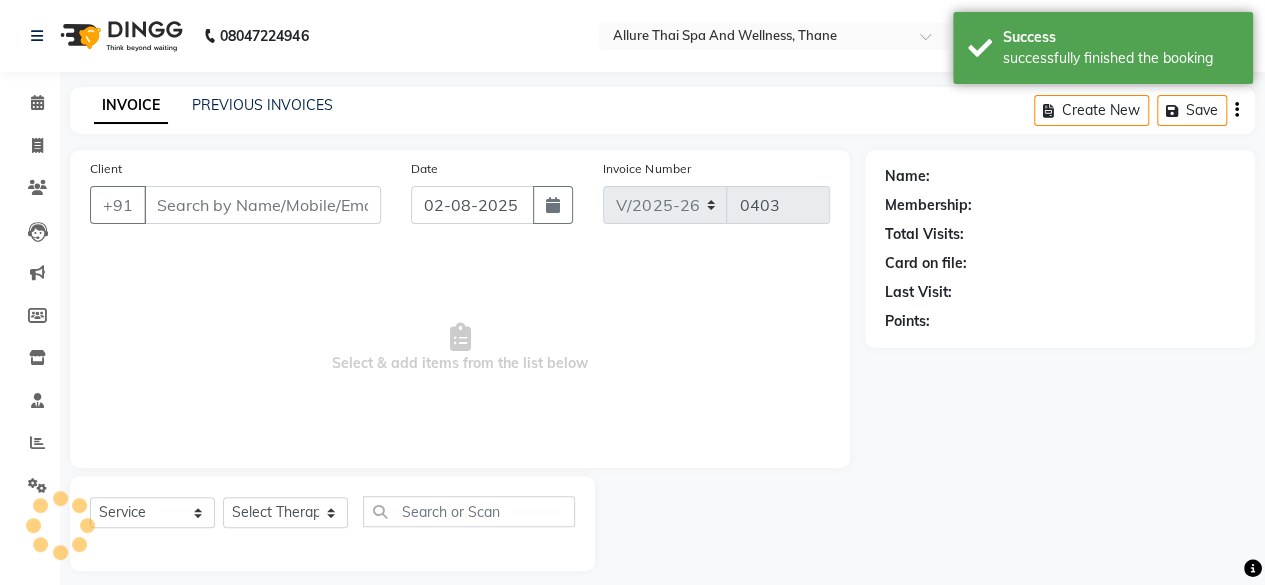 type on "[NUMBER]" 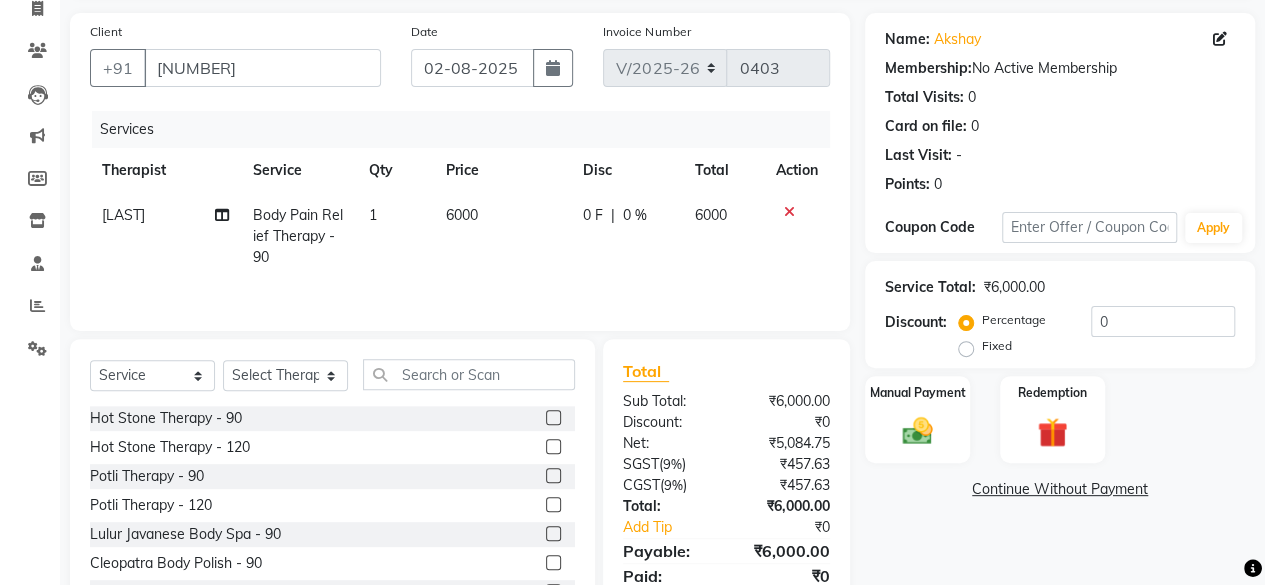 scroll, scrollTop: 0, scrollLeft: 0, axis: both 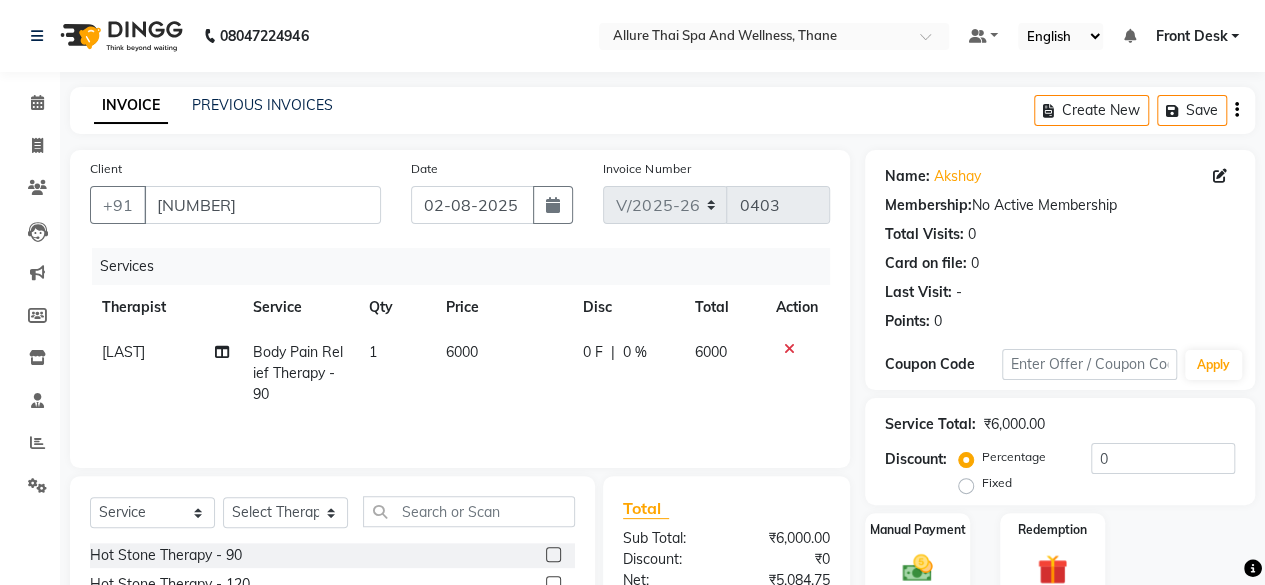 click on "Fixed" 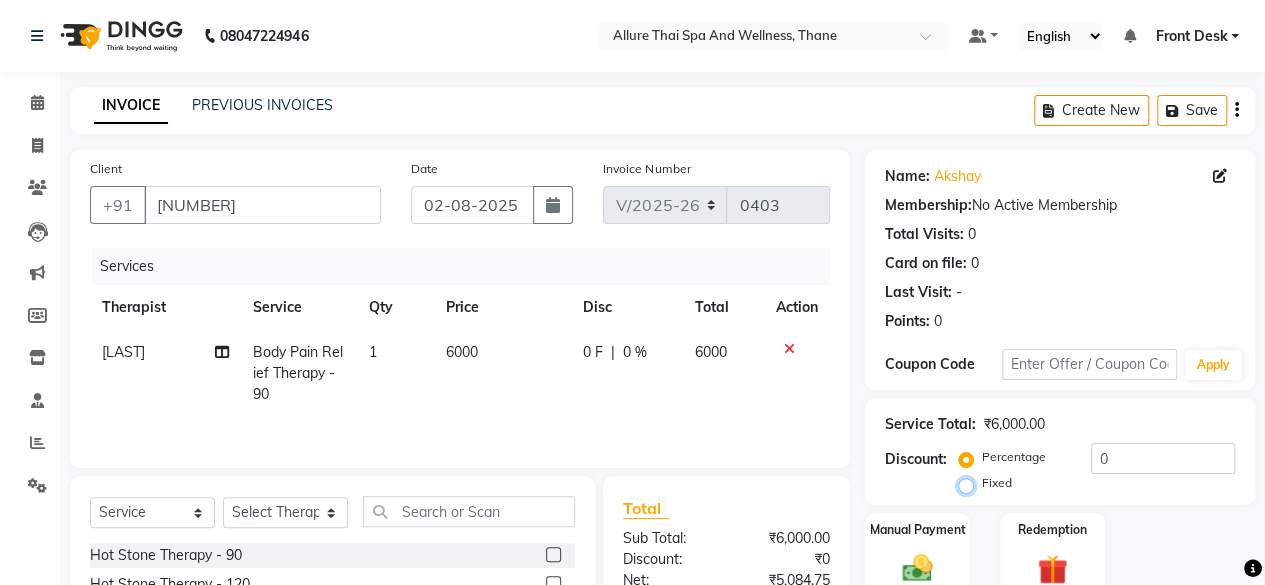 click on "Fixed" at bounding box center [970, 483] 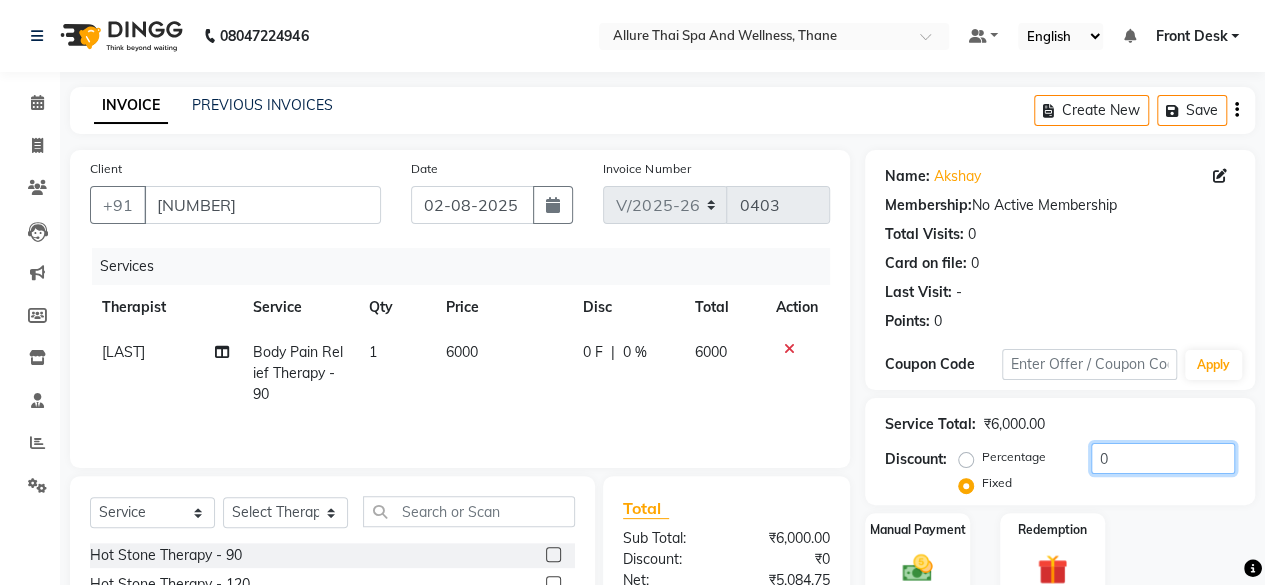 click on "0" 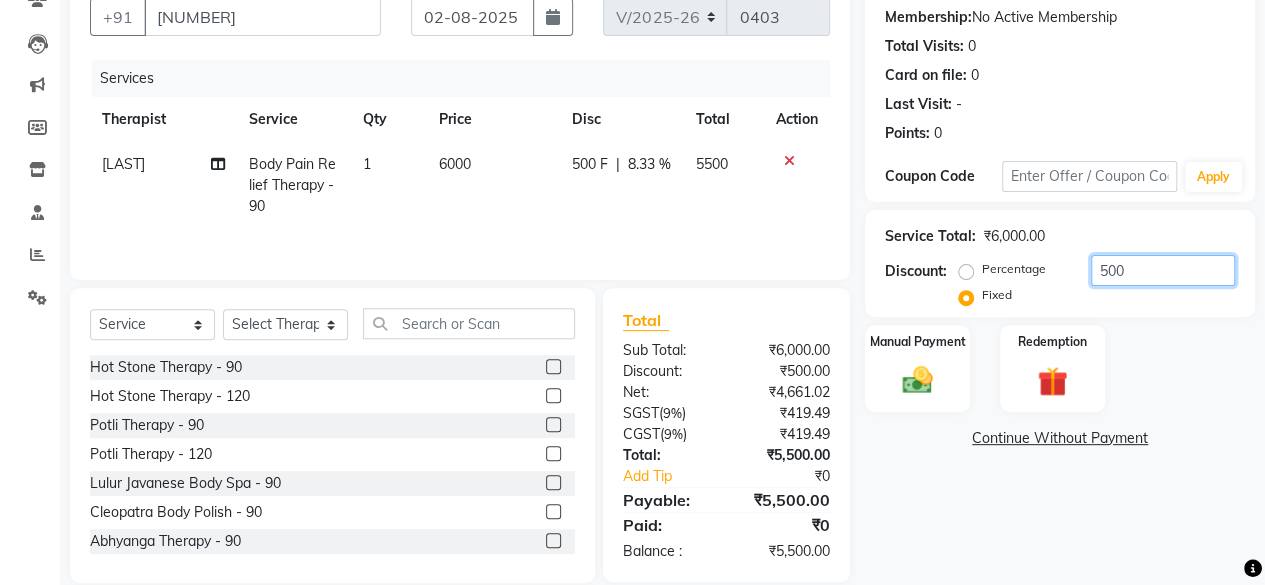 scroll, scrollTop: 208, scrollLeft: 0, axis: vertical 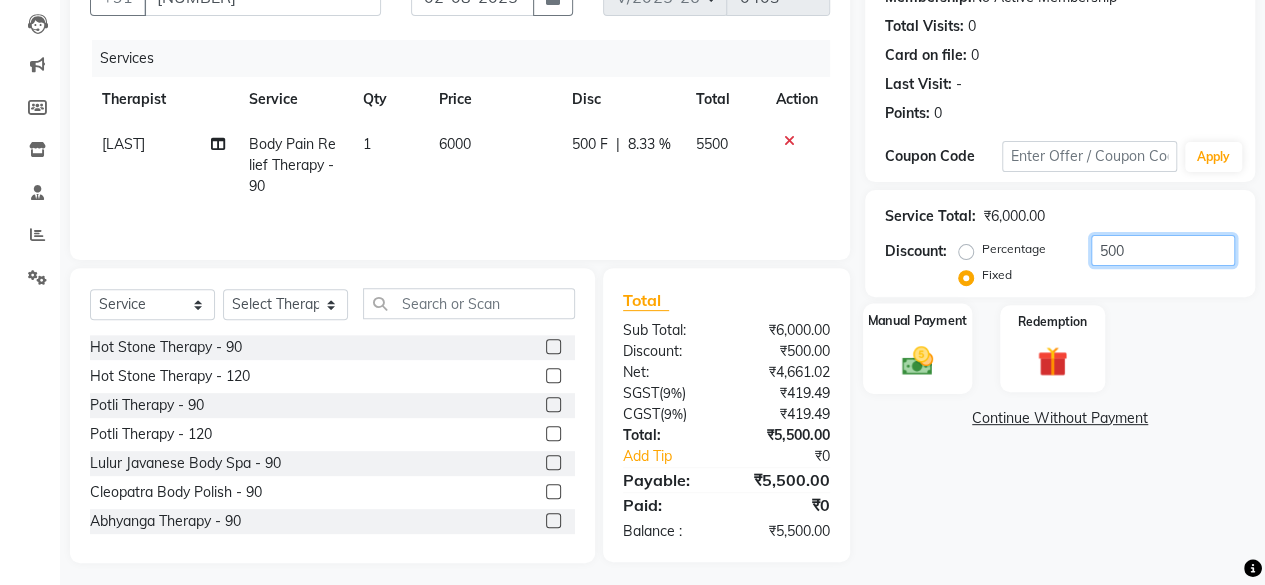 type on "500" 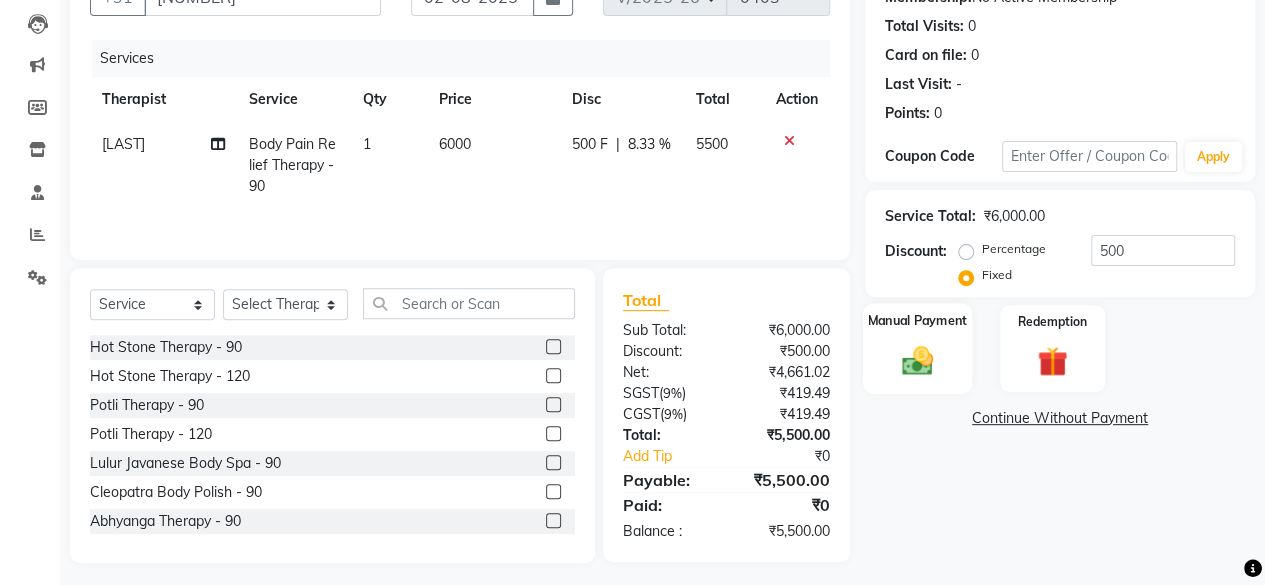 click on "Manual Payment" 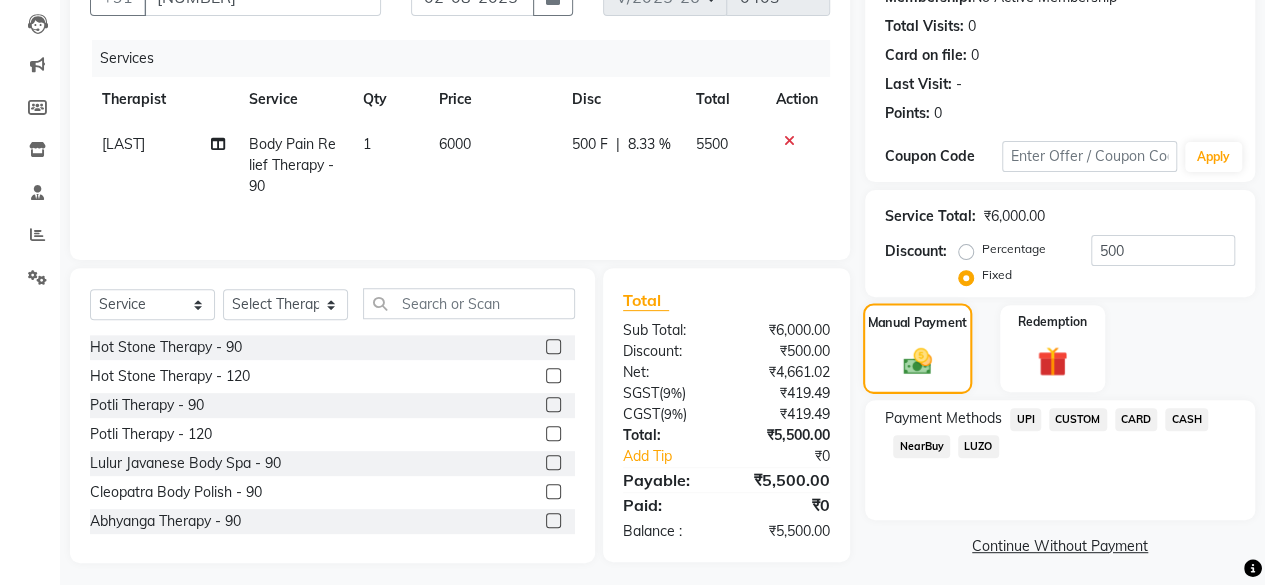 scroll, scrollTop: 215, scrollLeft: 0, axis: vertical 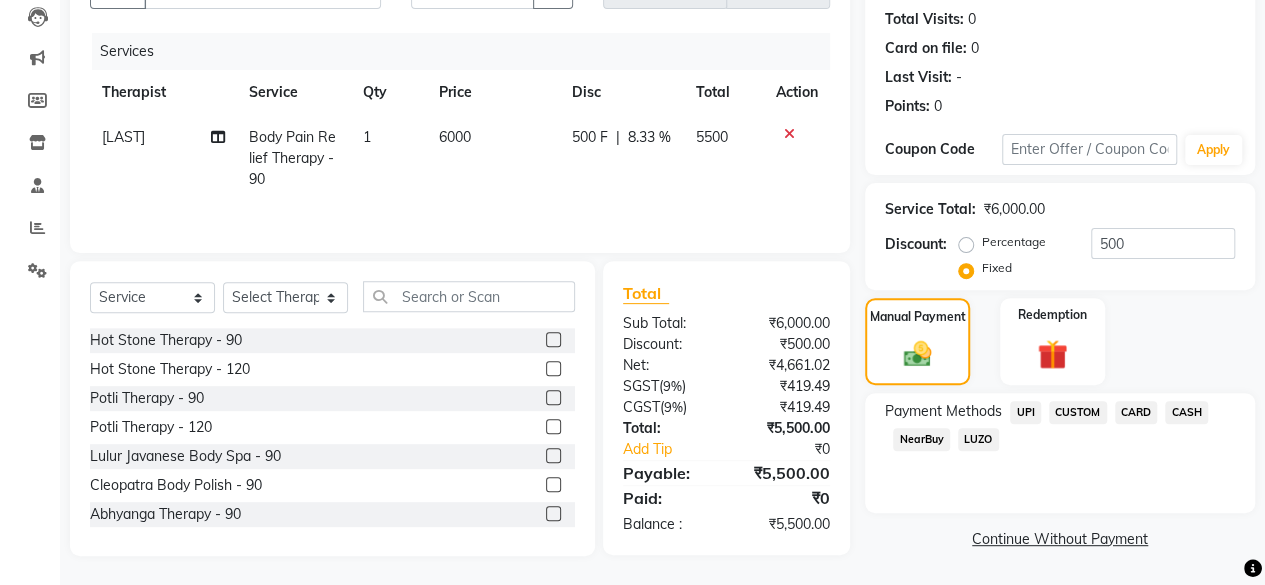 click on "CARD" 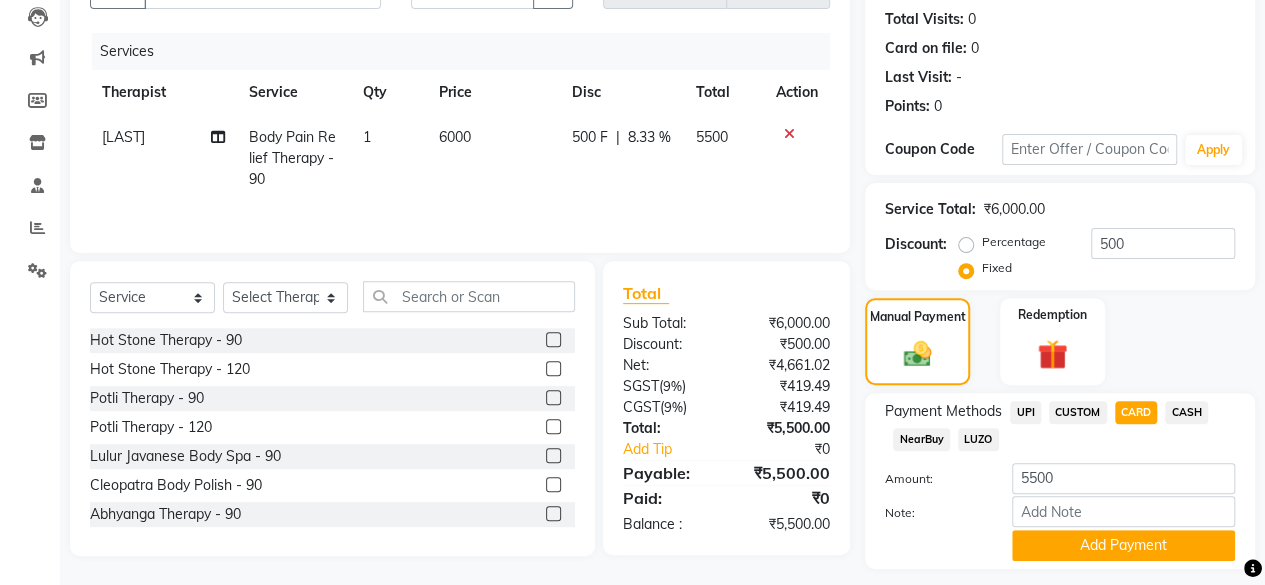 scroll, scrollTop: 268, scrollLeft: 0, axis: vertical 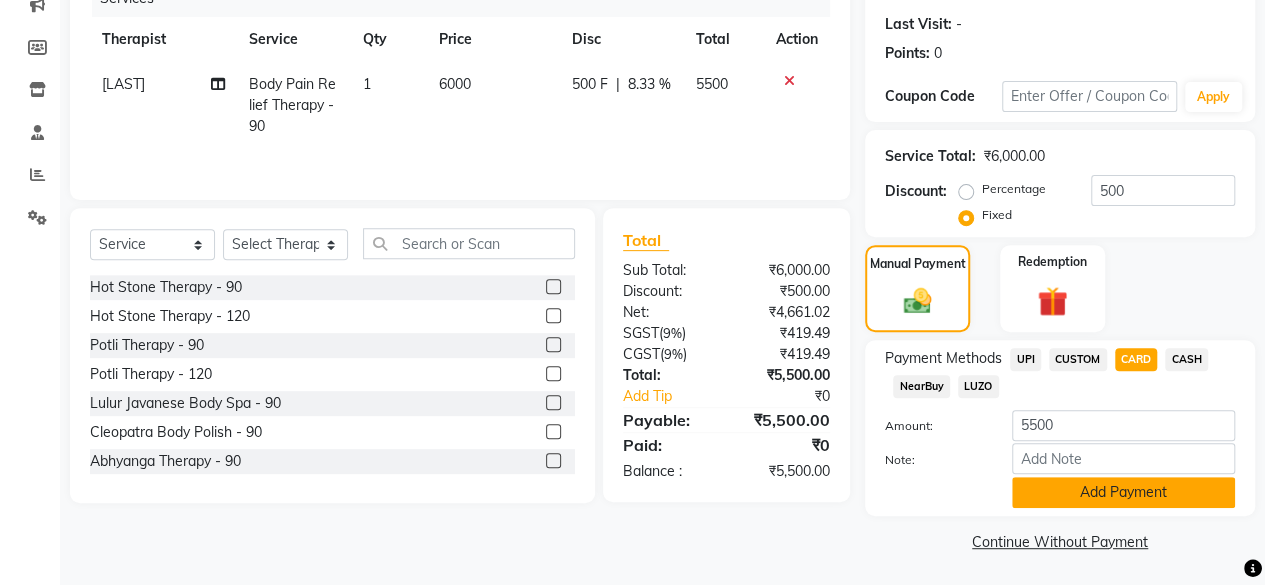 click on "Add Payment" 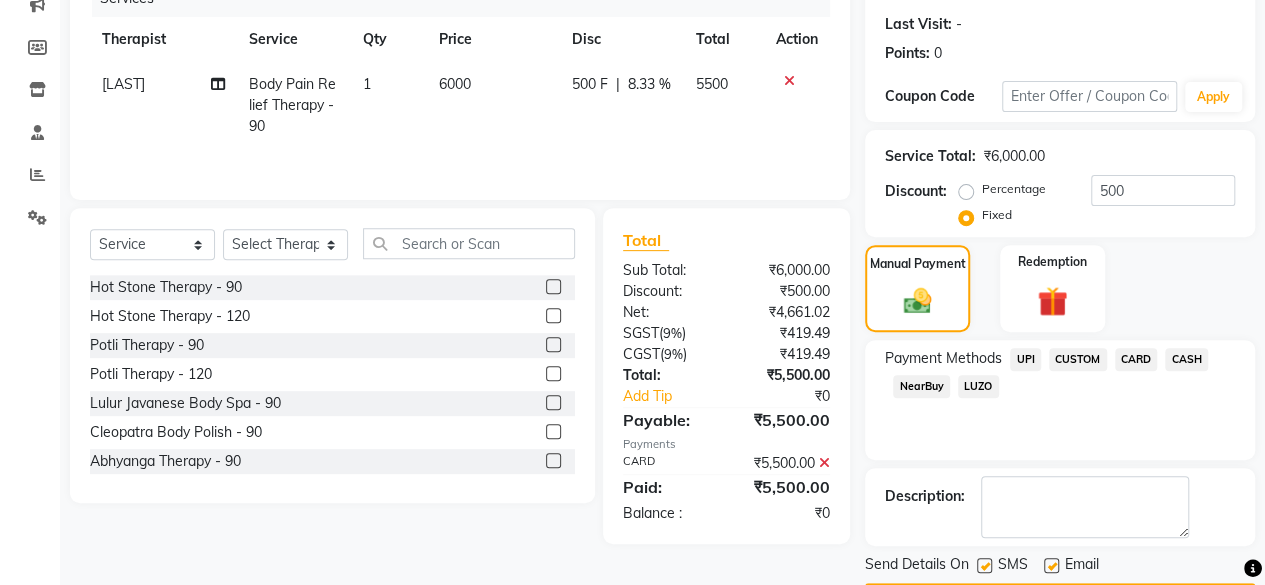 scroll, scrollTop: 324, scrollLeft: 0, axis: vertical 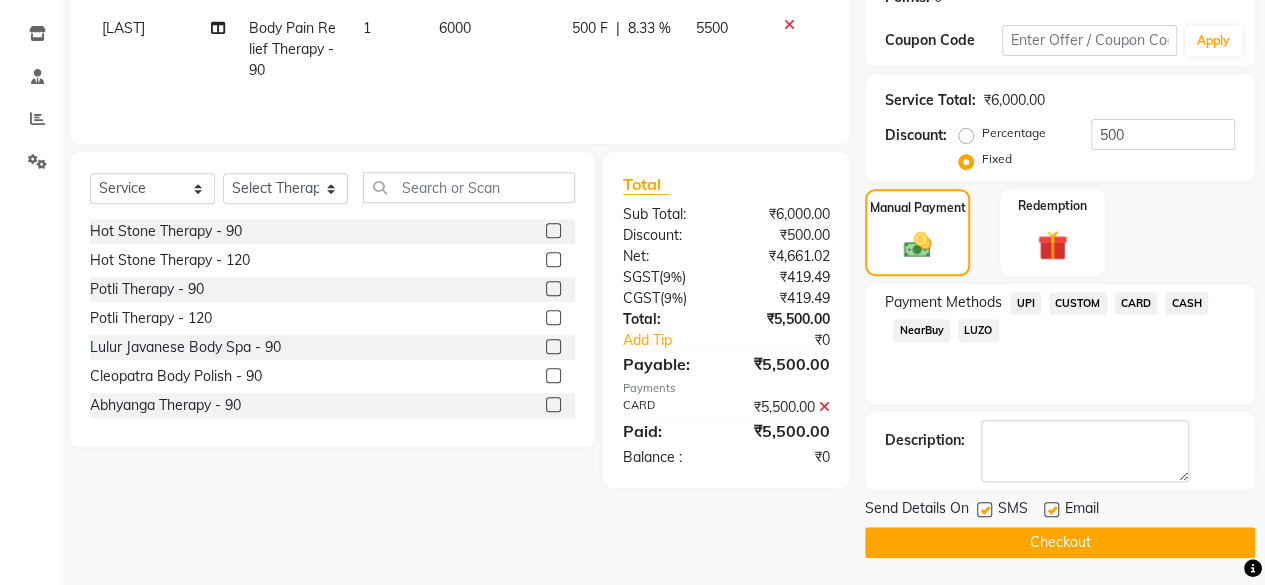 click 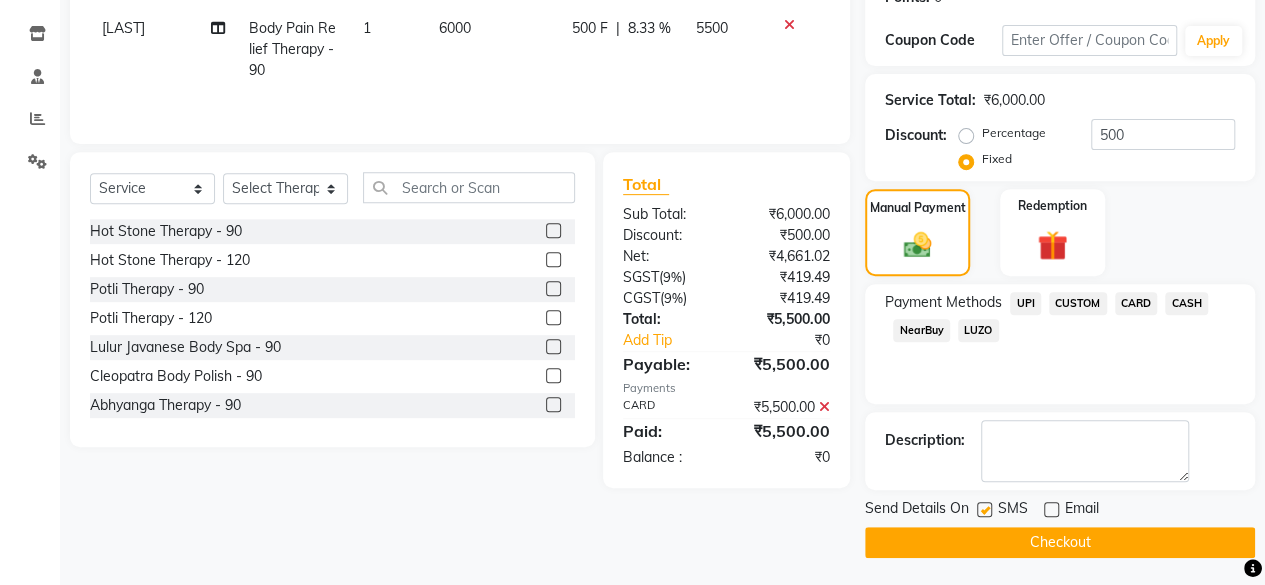 click 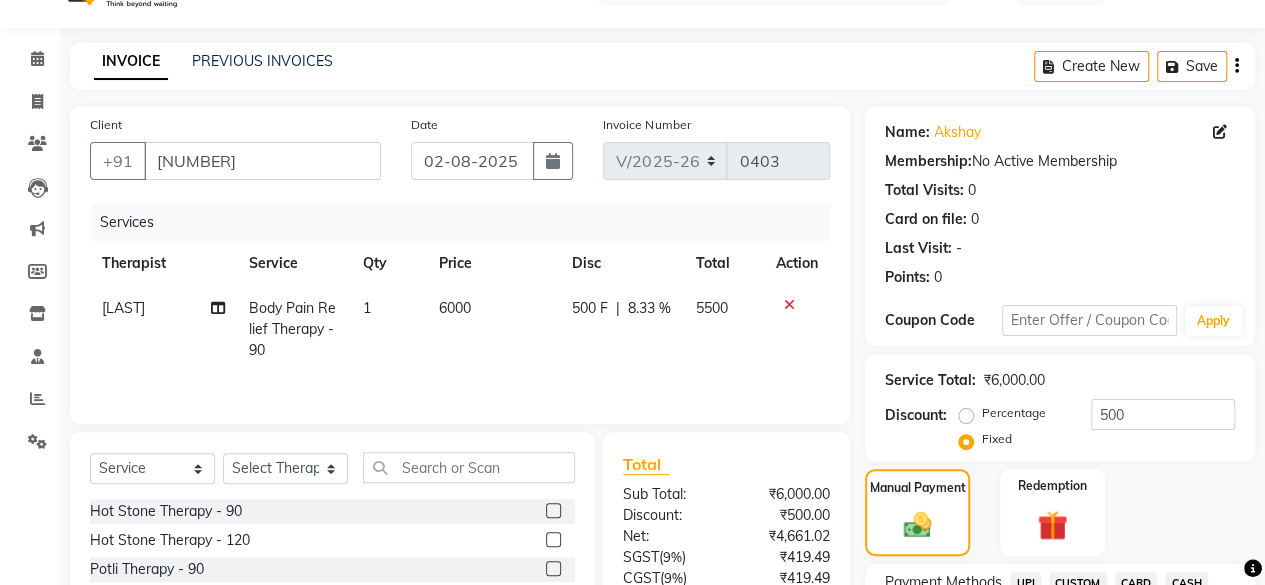 scroll, scrollTop: 324, scrollLeft: 0, axis: vertical 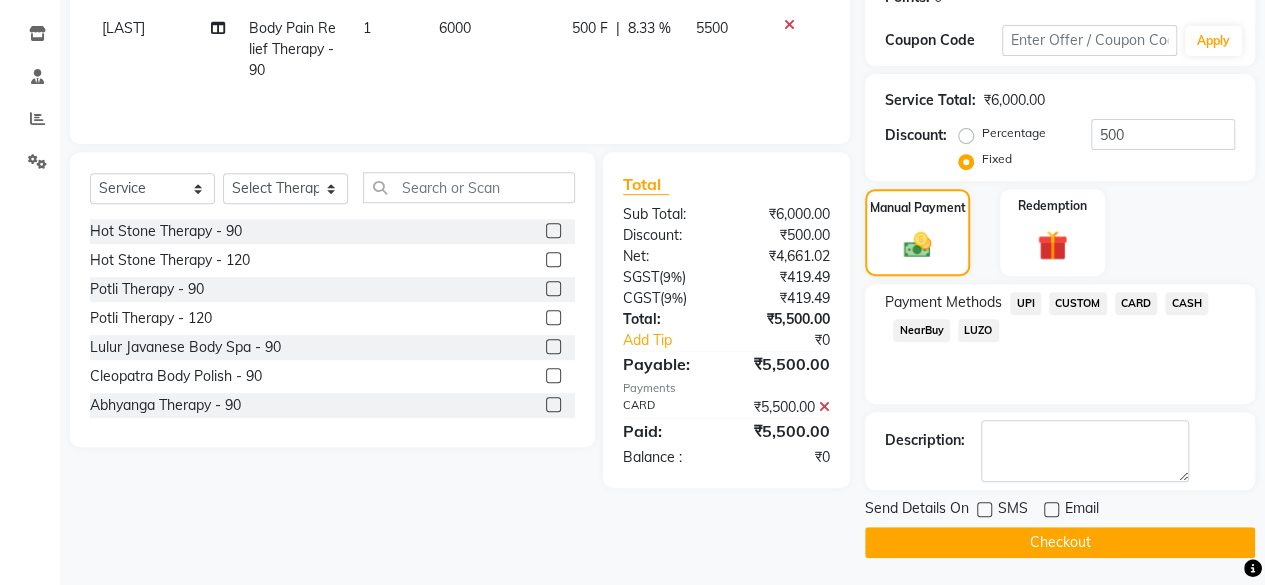 click on "Checkout" 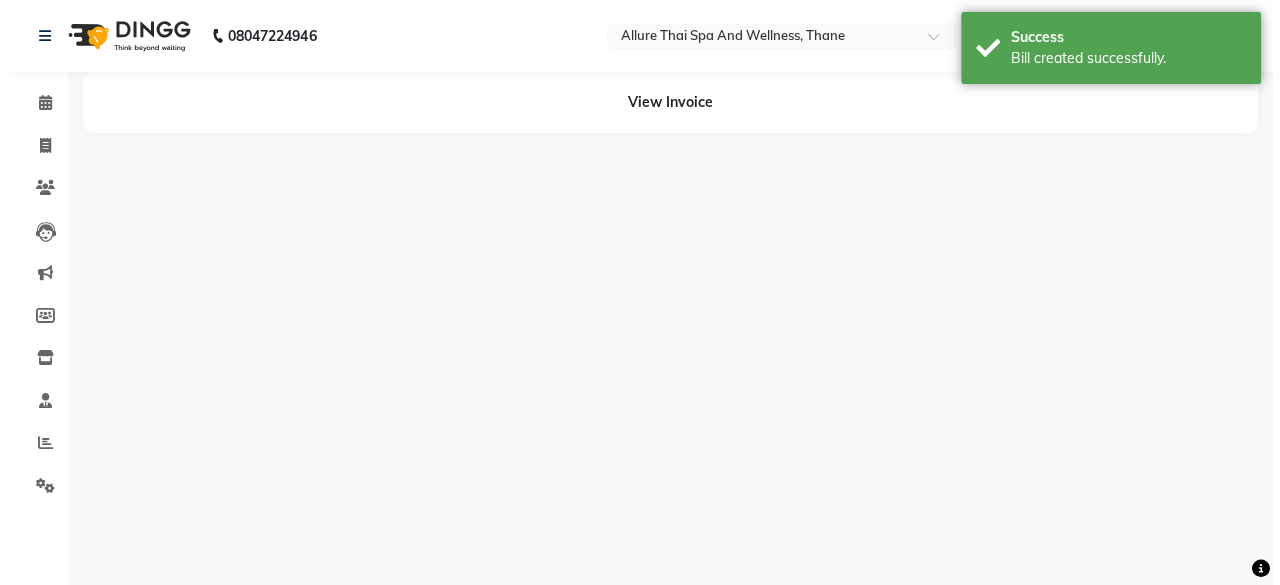 scroll, scrollTop: 0, scrollLeft: 0, axis: both 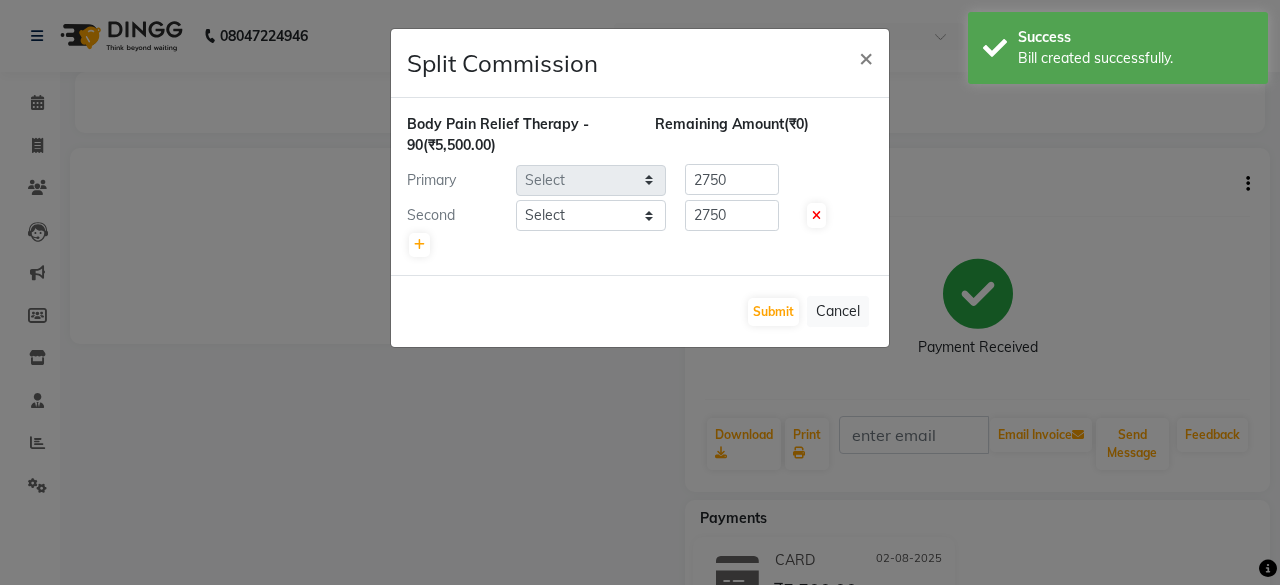 select on "[NUMBER]" 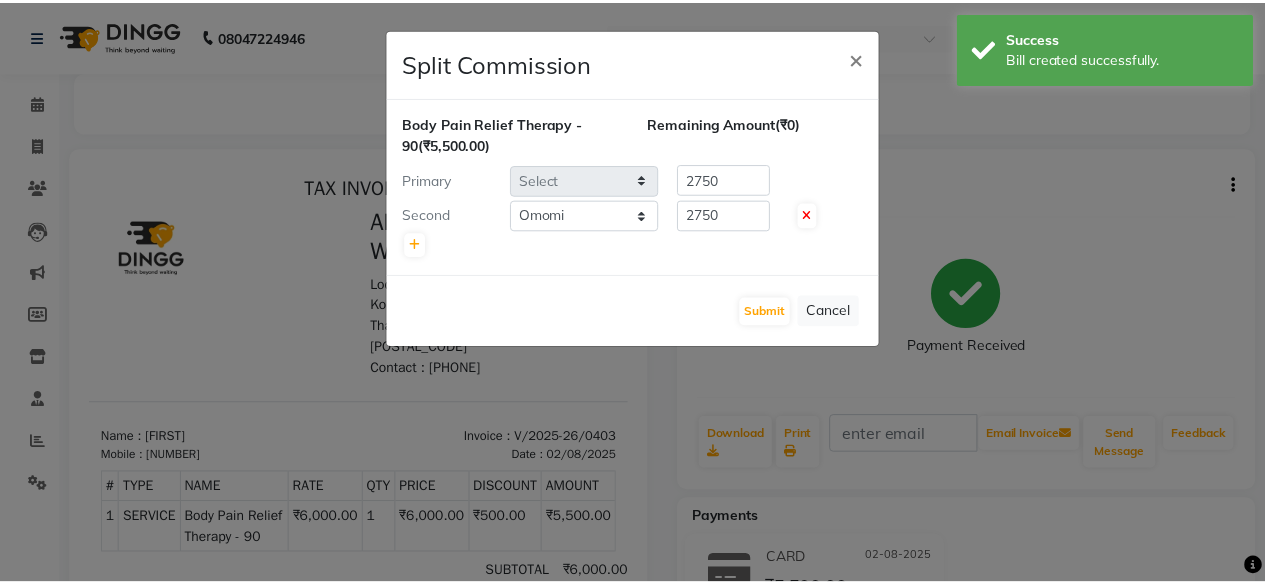 scroll, scrollTop: 0, scrollLeft: 0, axis: both 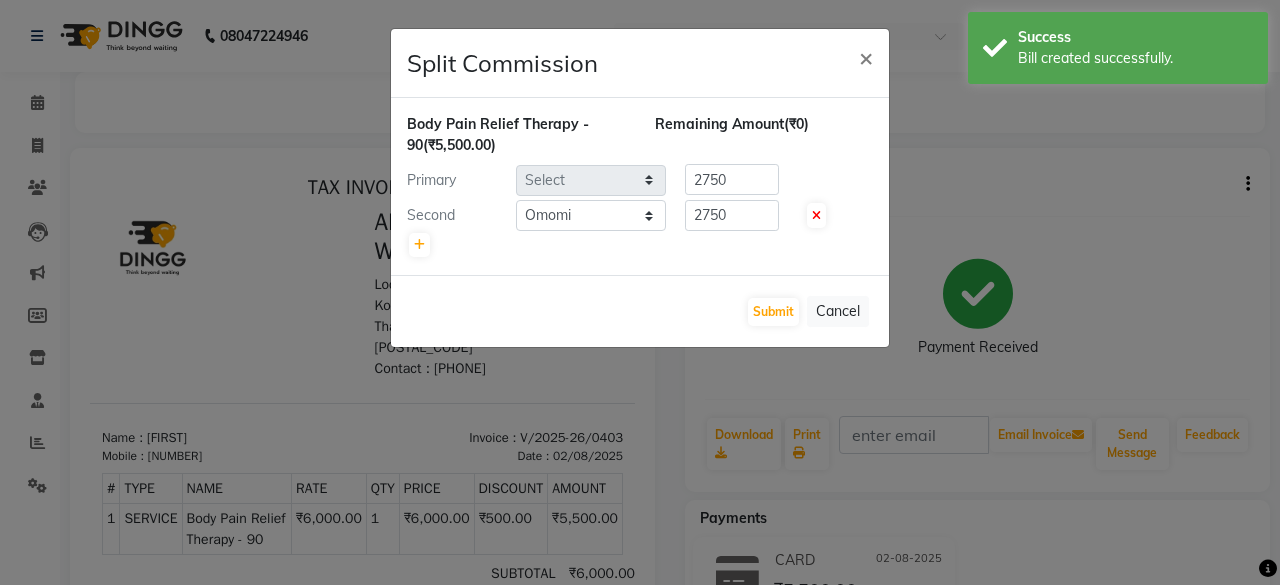 click on "Submit   Cancel" 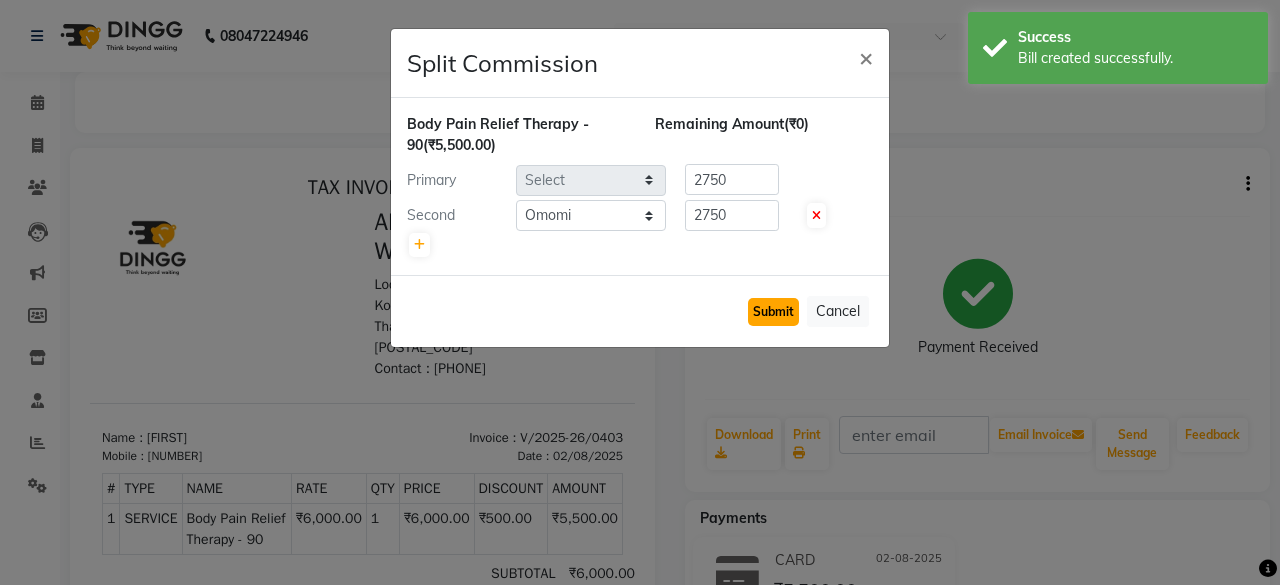 click on "Submit" 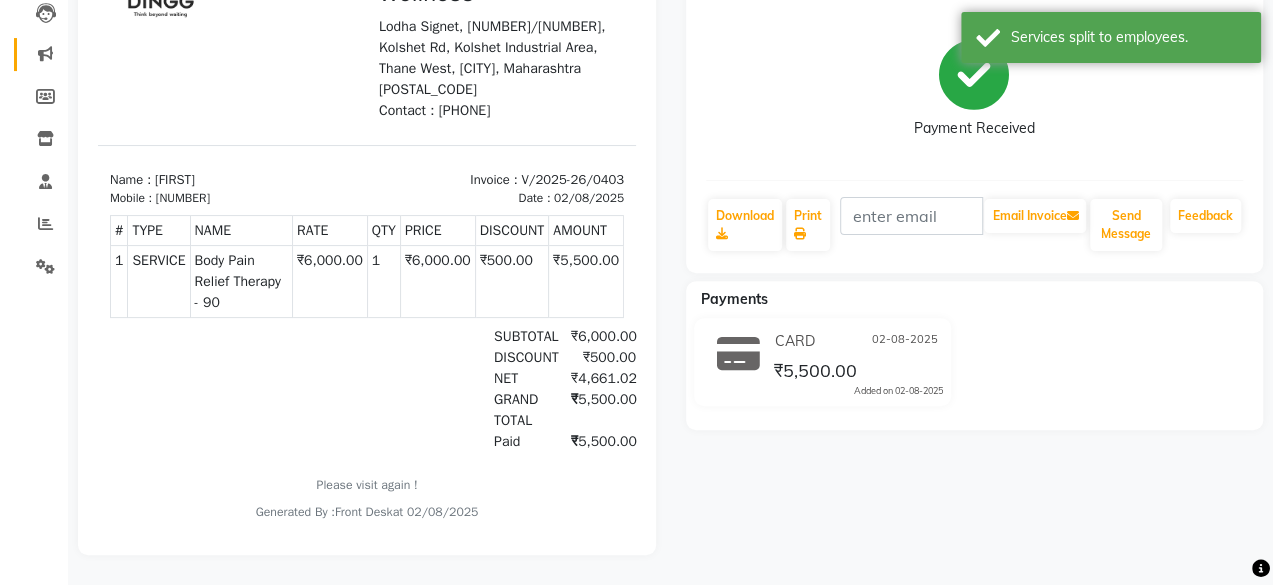 scroll, scrollTop: 0, scrollLeft: 0, axis: both 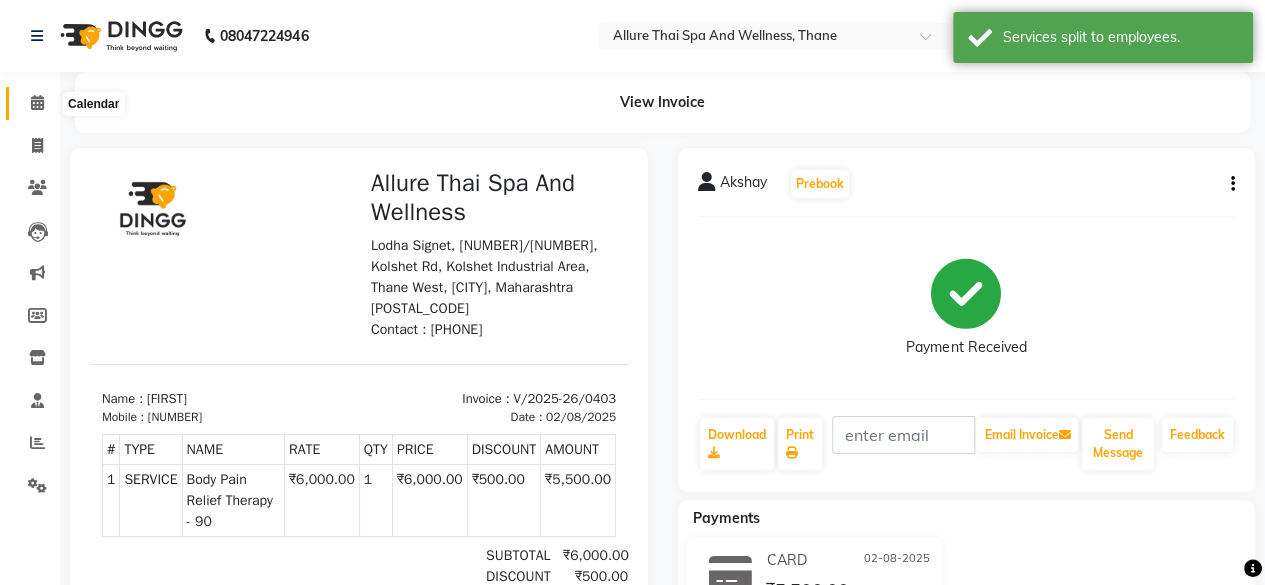 click 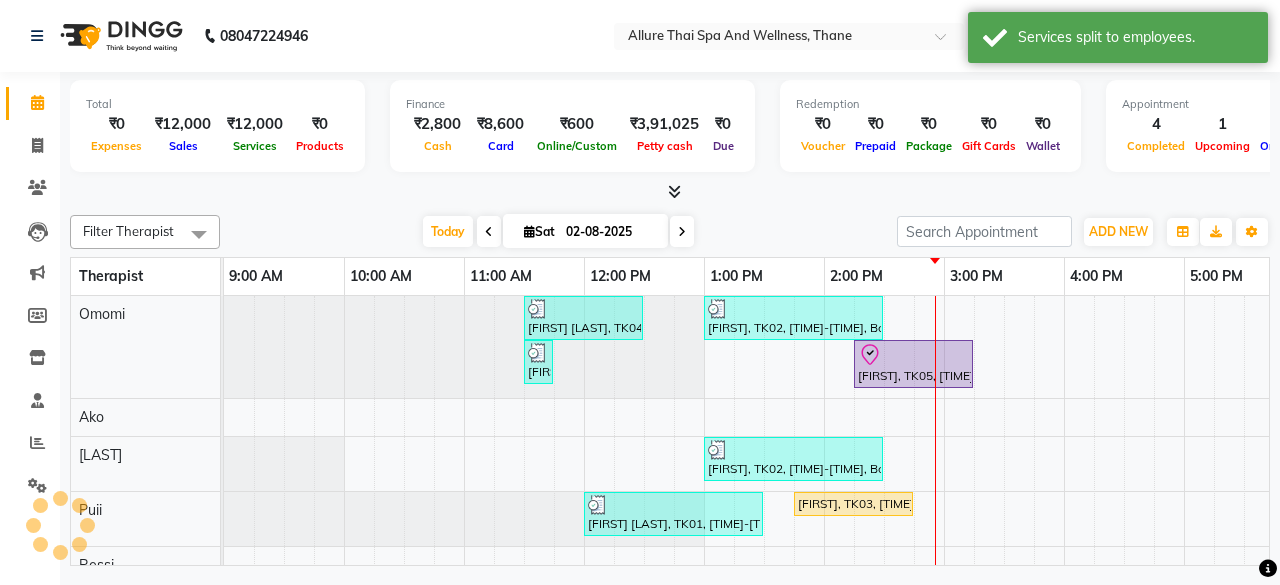 scroll, scrollTop: 0, scrollLeft: 601, axis: horizontal 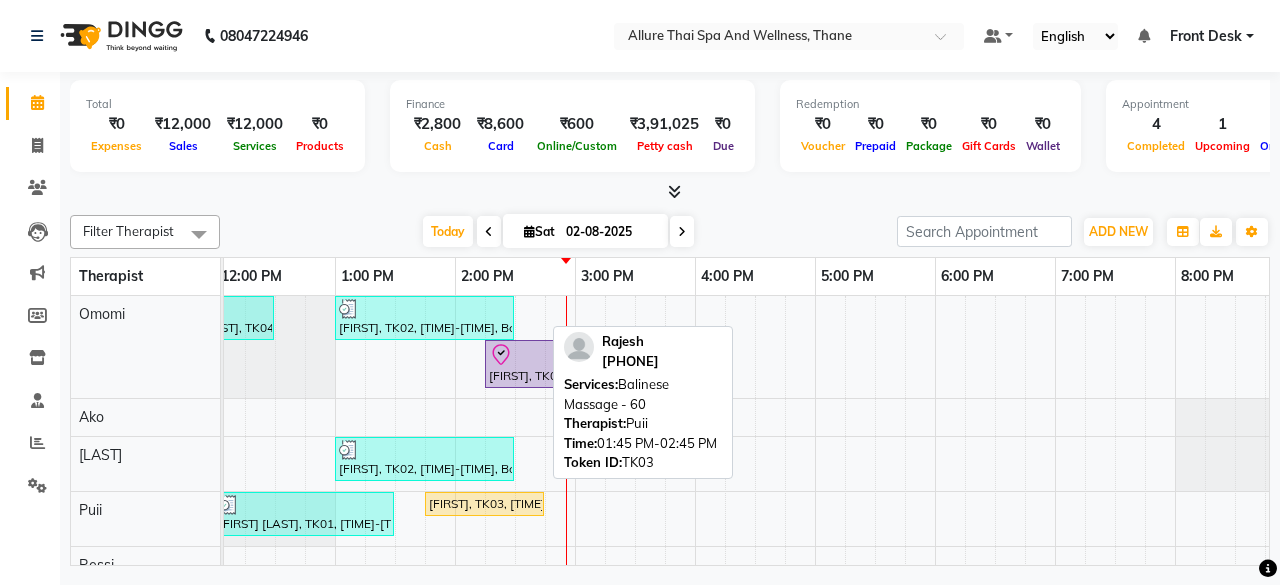 click on "[FIRST], TK03, [TIME]-[TIME], Balinese Massage - 60" at bounding box center (484, 504) 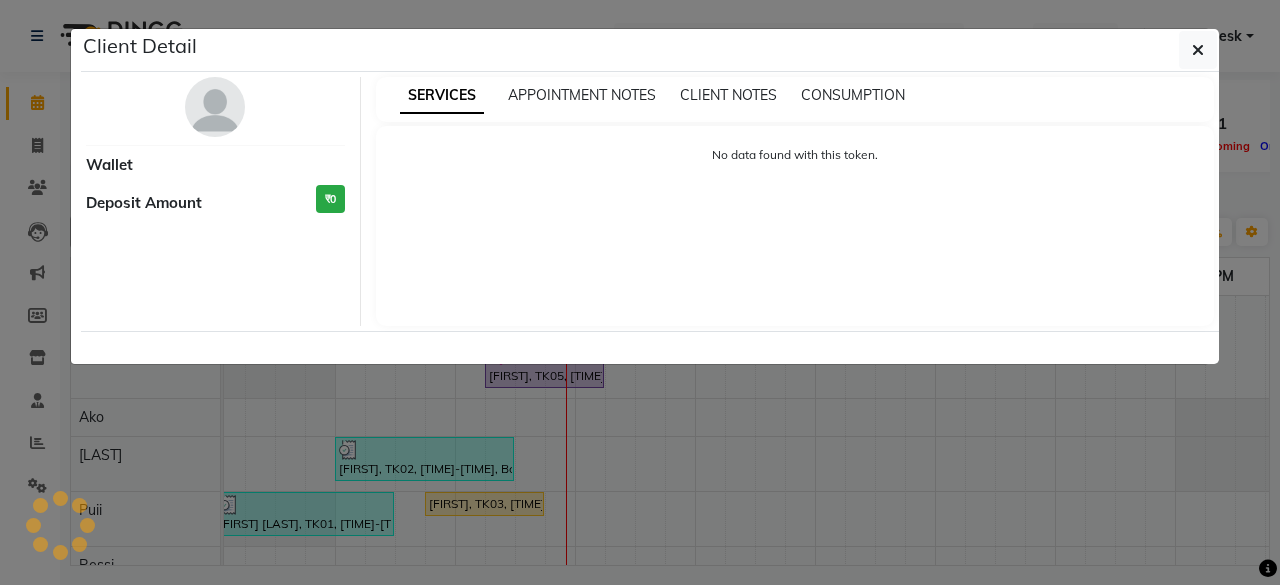 select on "1" 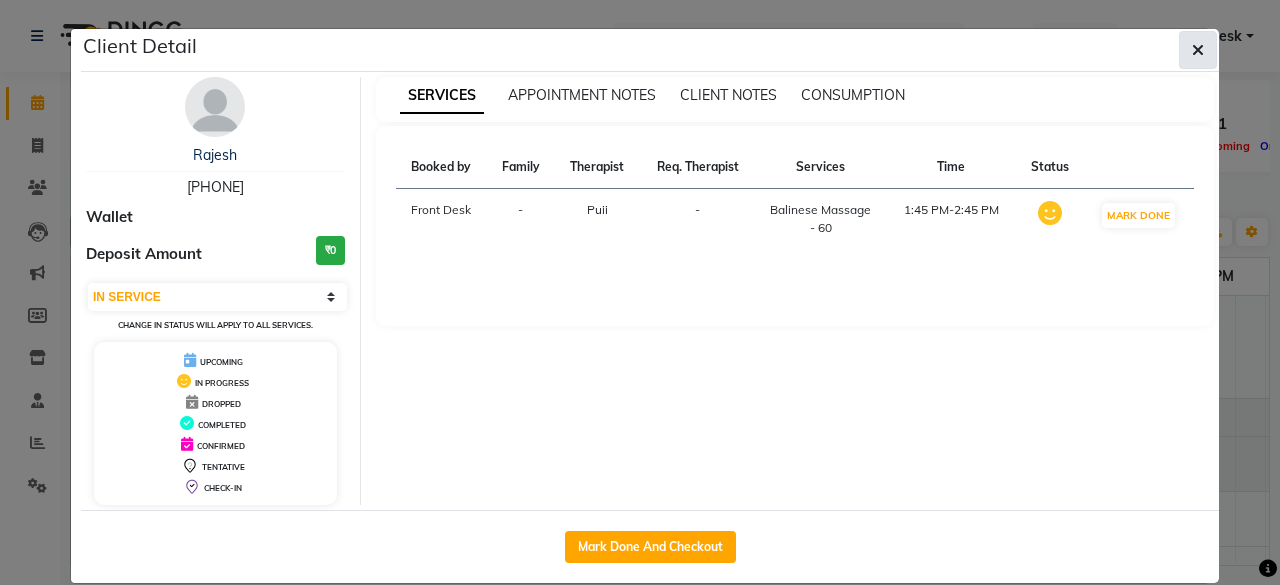 click 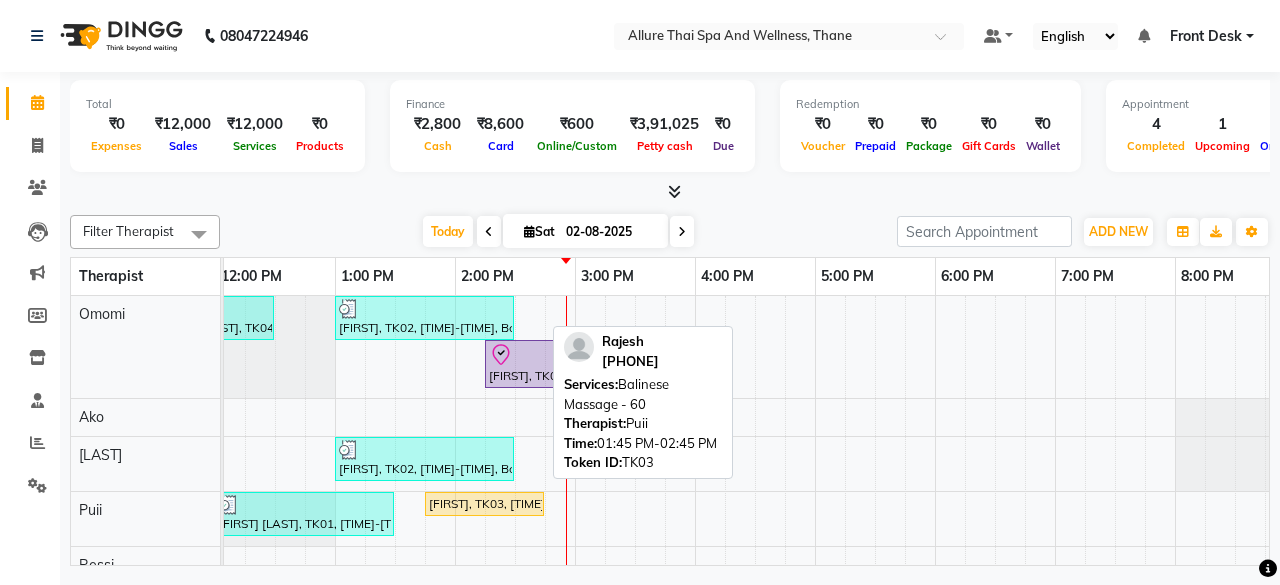 click on "[FIRST], TK03, [TIME]-[TIME], Balinese Massage - 60" at bounding box center (484, 504) 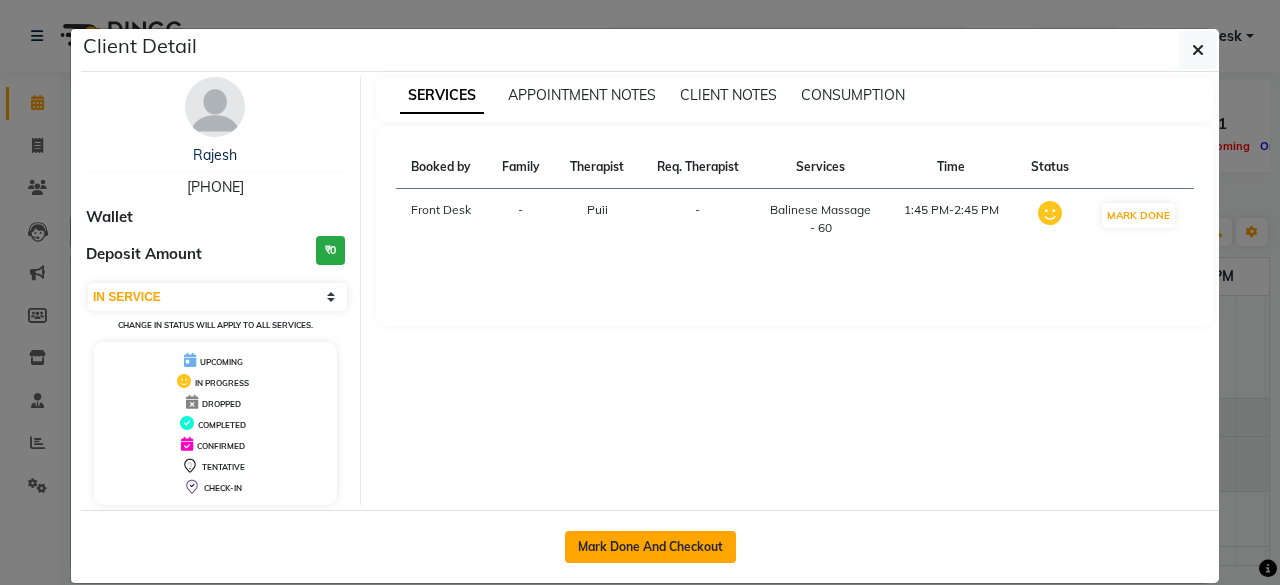 click on "Mark Done And Checkout" 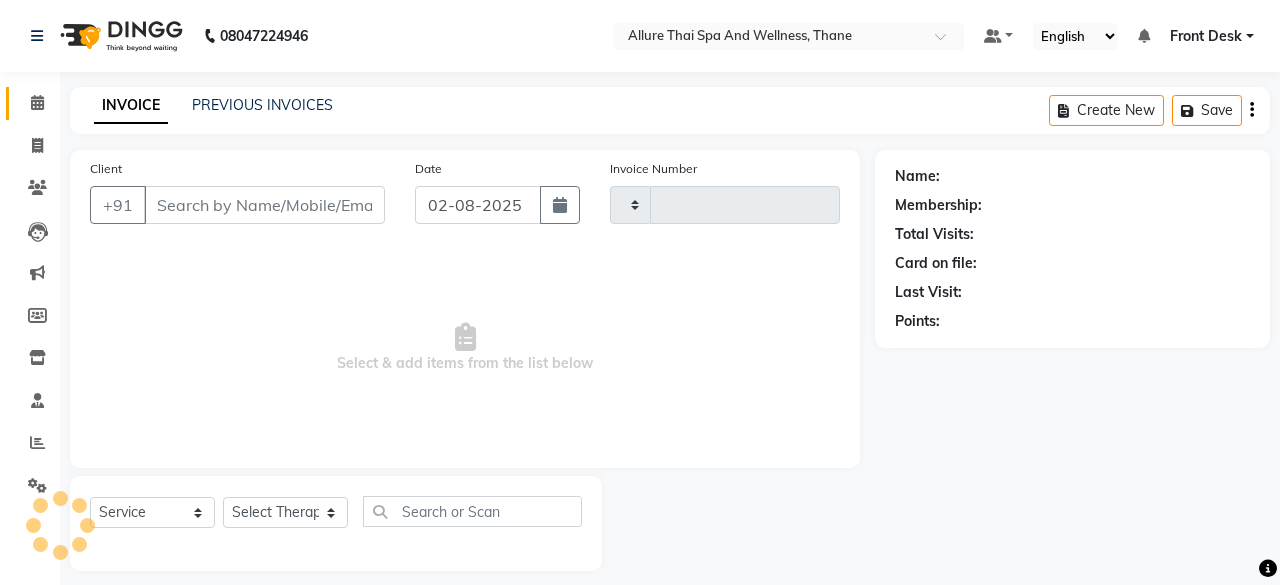 type on "0404" 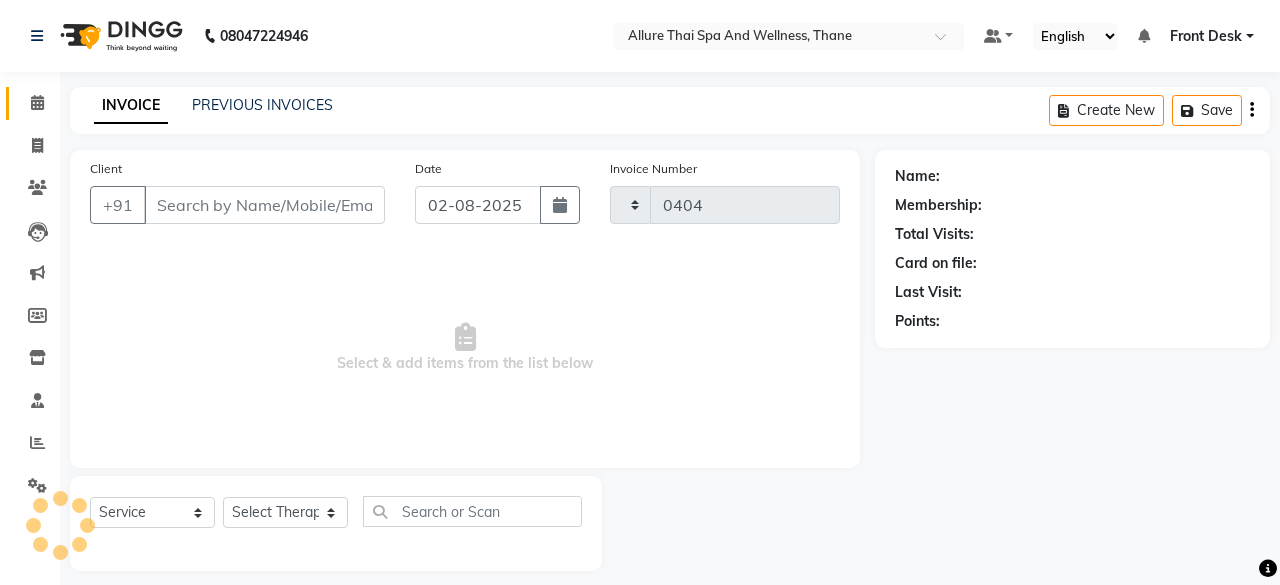 select on "8525" 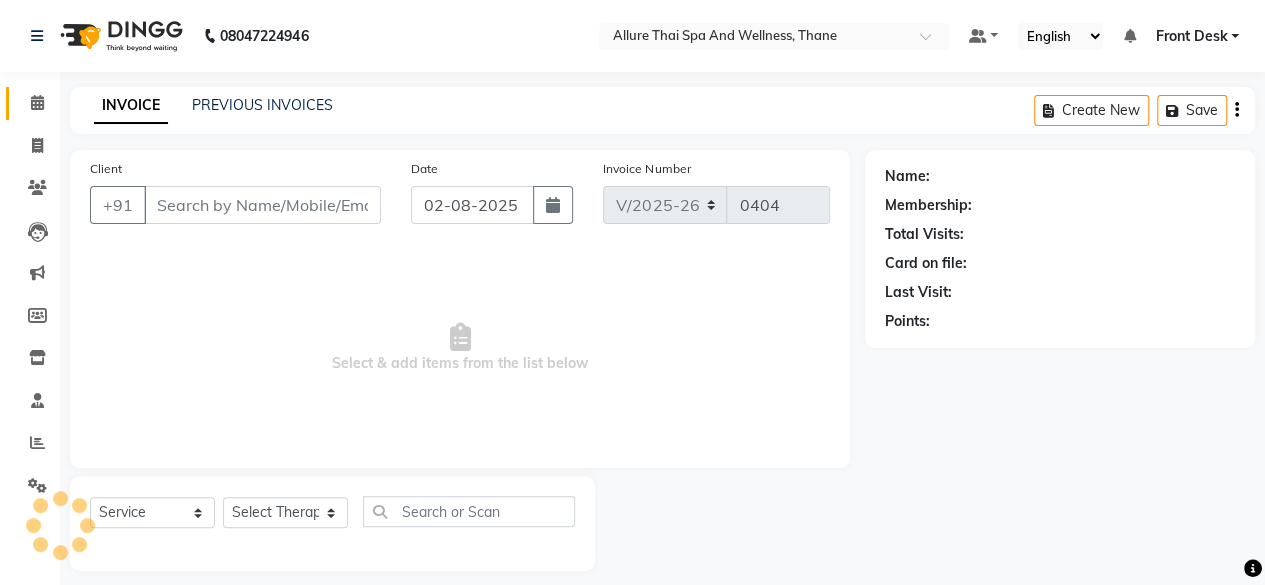 type on "[PHONE]" 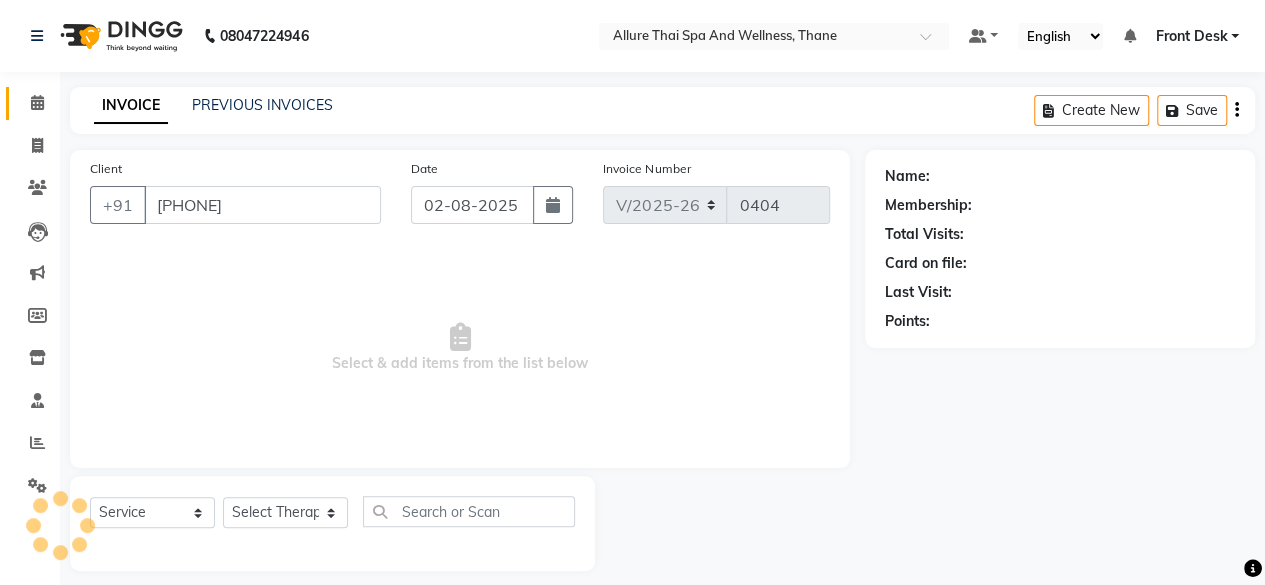 select on "85559" 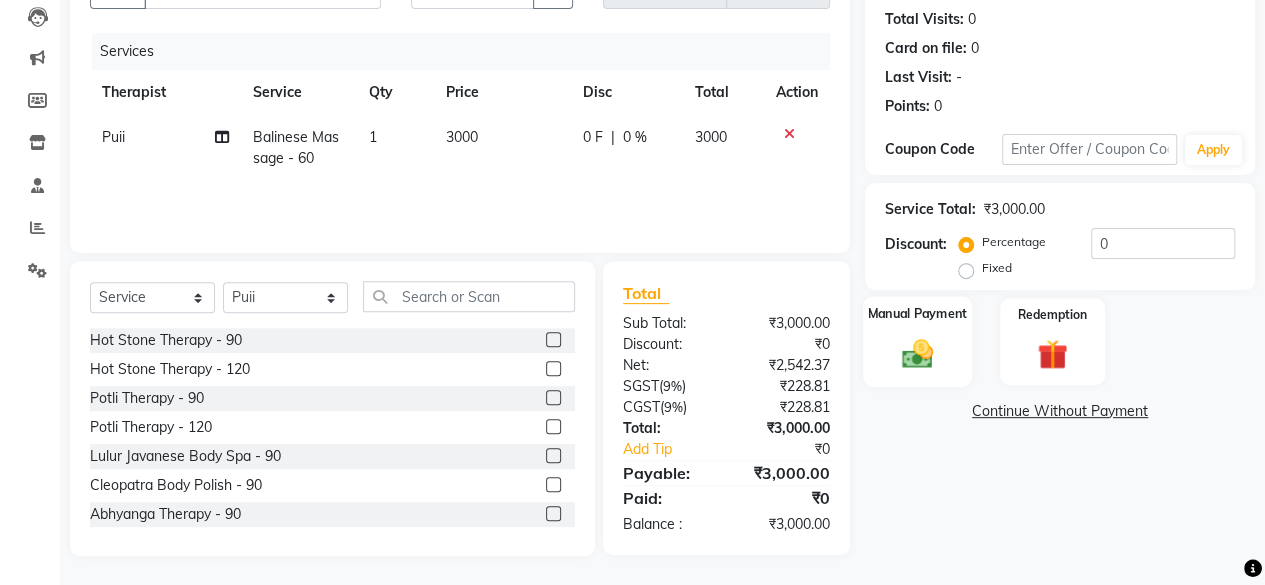 click 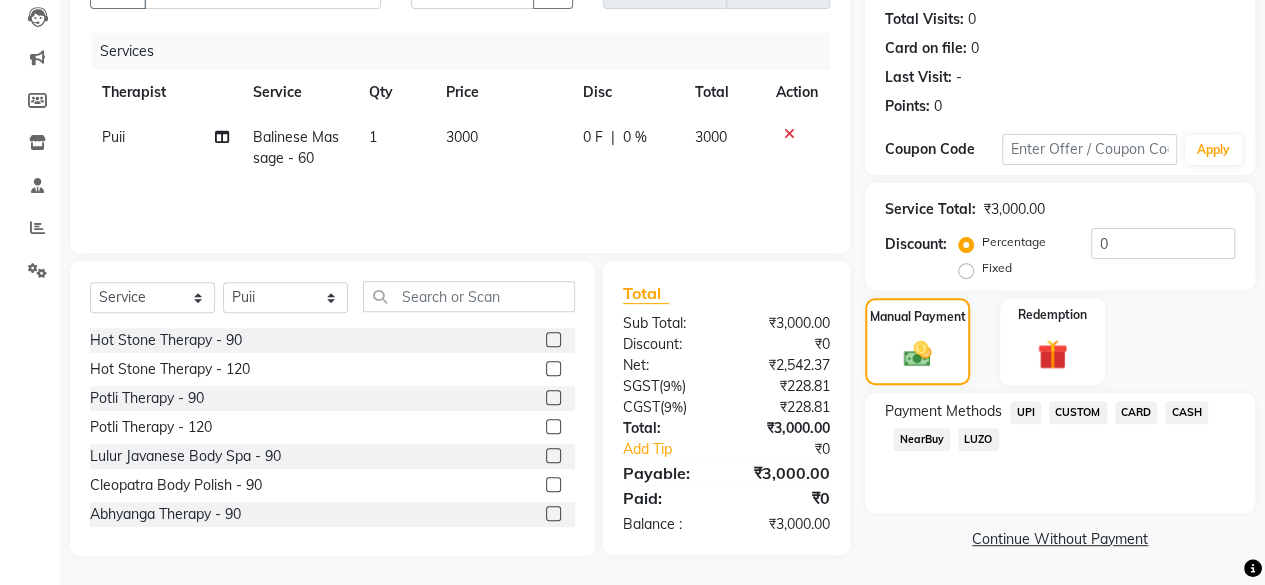 click on "CASH" 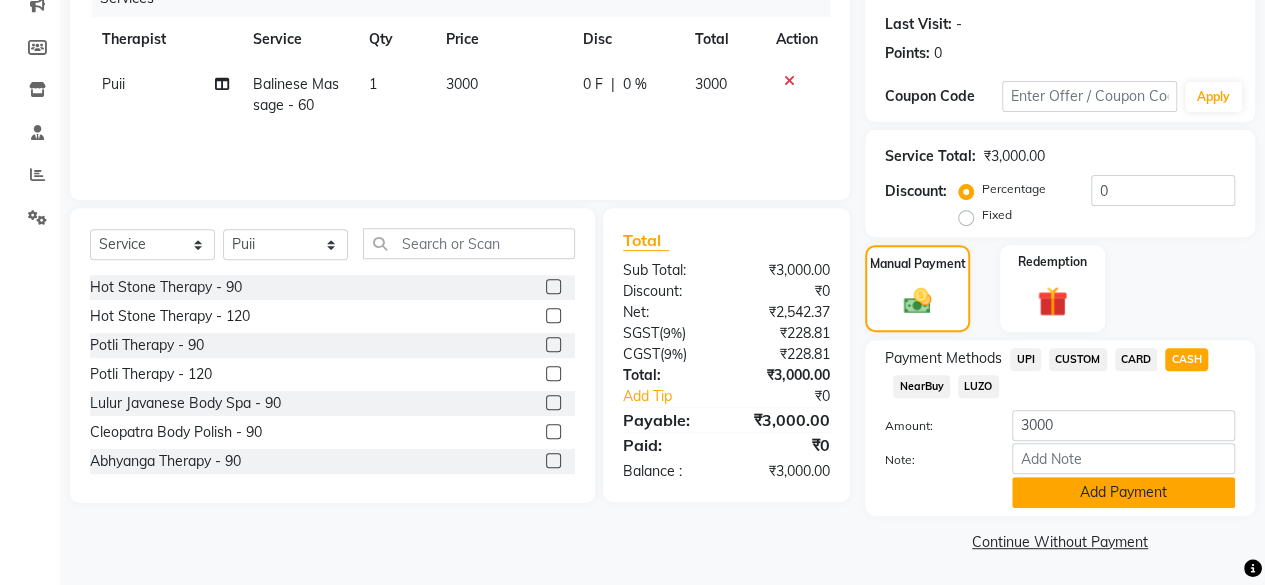 click on "Add Payment" 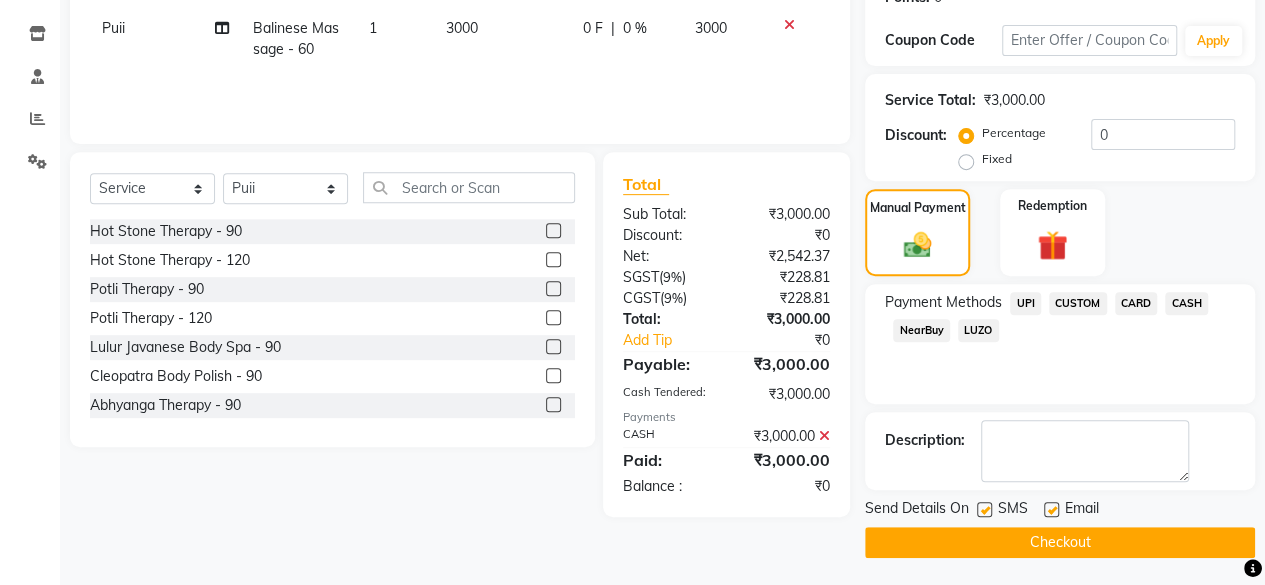click on "Email" 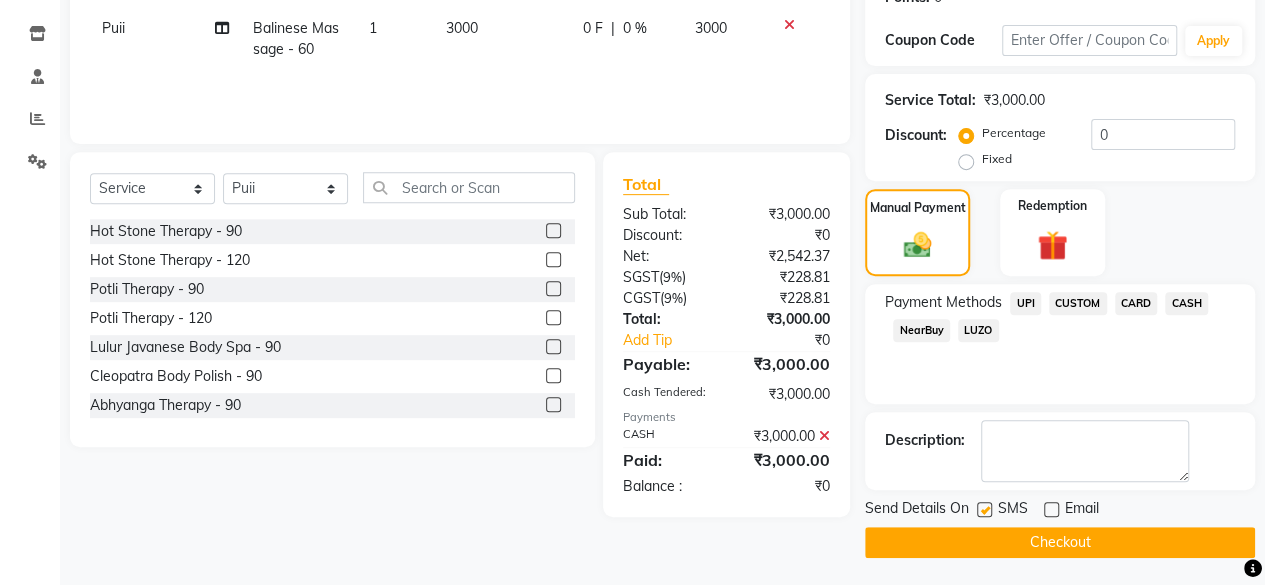 click 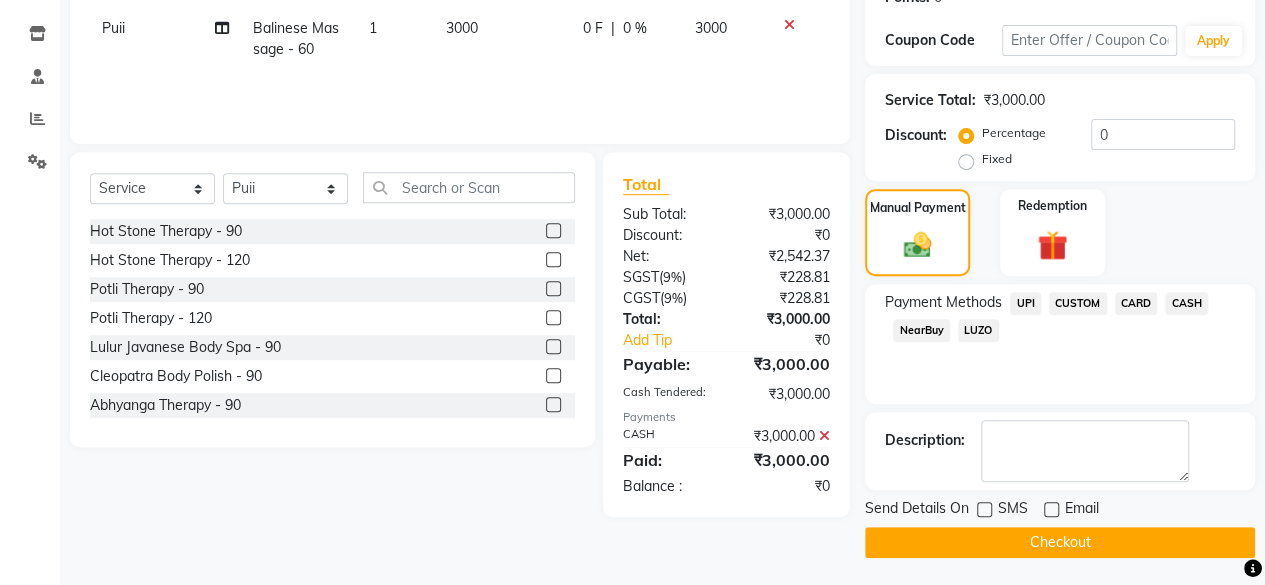 click on "Checkout" 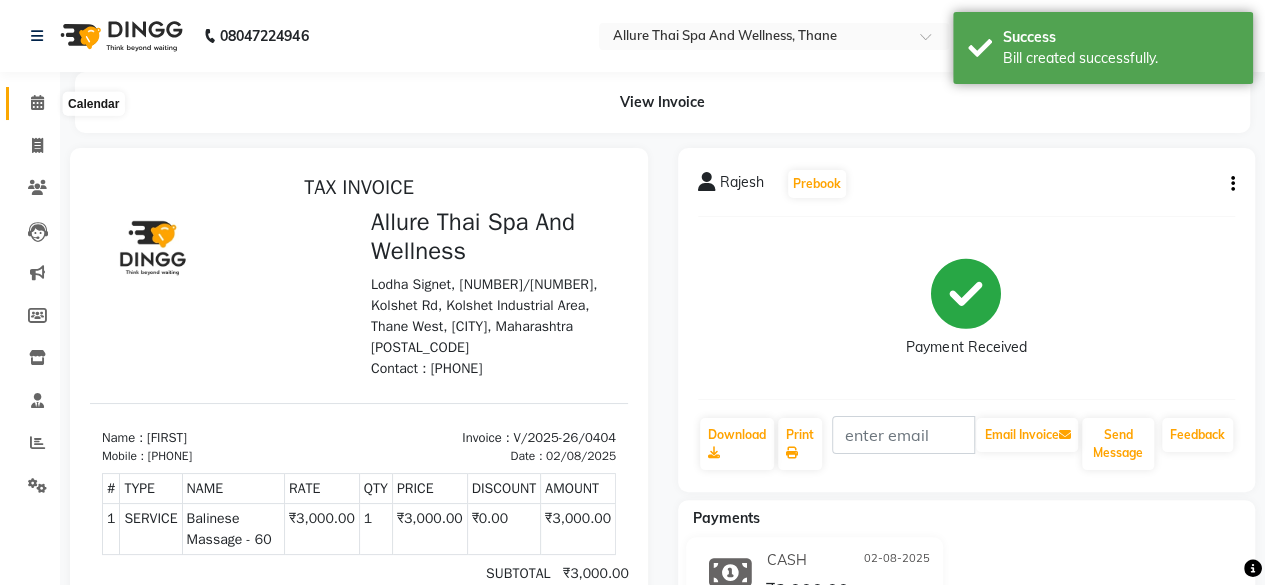 click 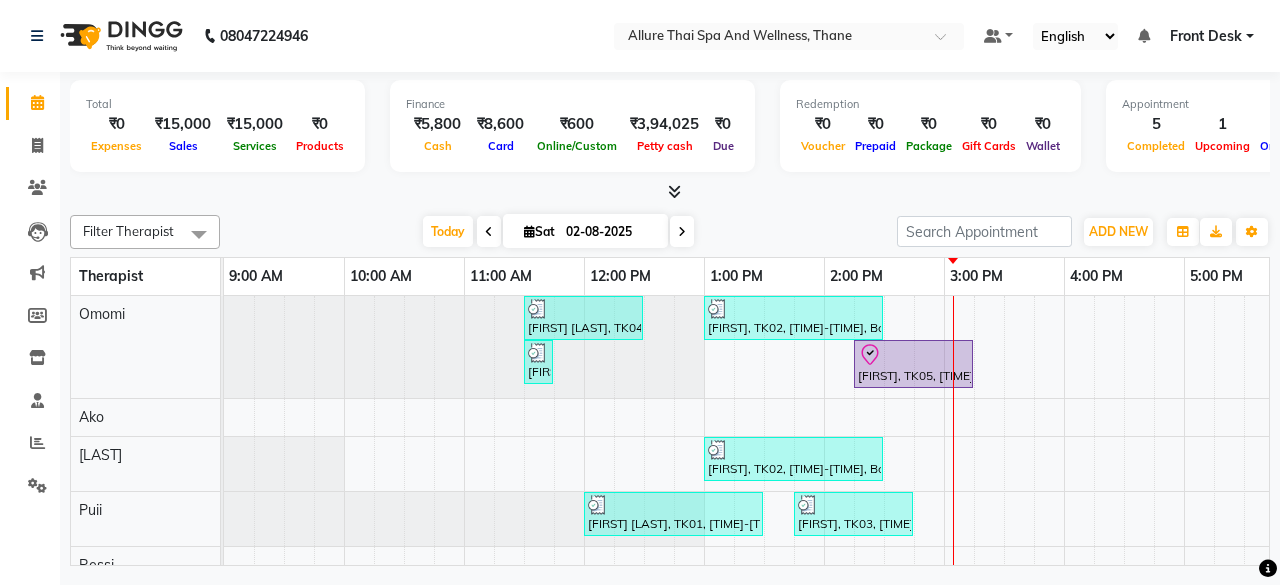 scroll, scrollTop: 0, scrollLeft: 116, axis: horizontal 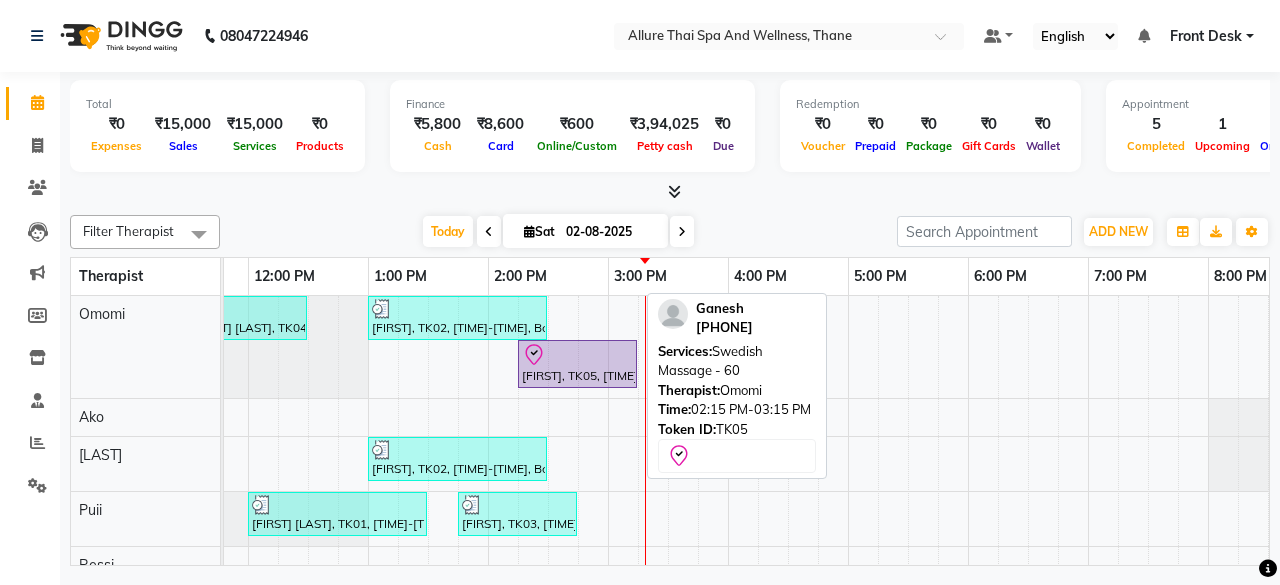 click at bounding box center (577, 355) 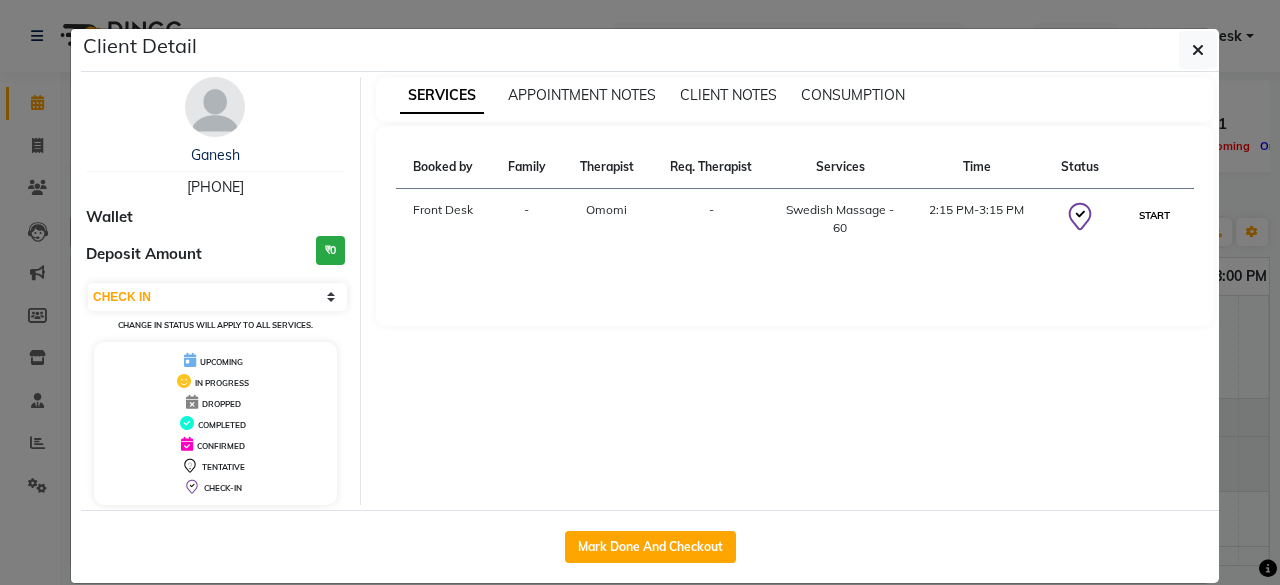 click on "START" at bounding box center [1154, 215] 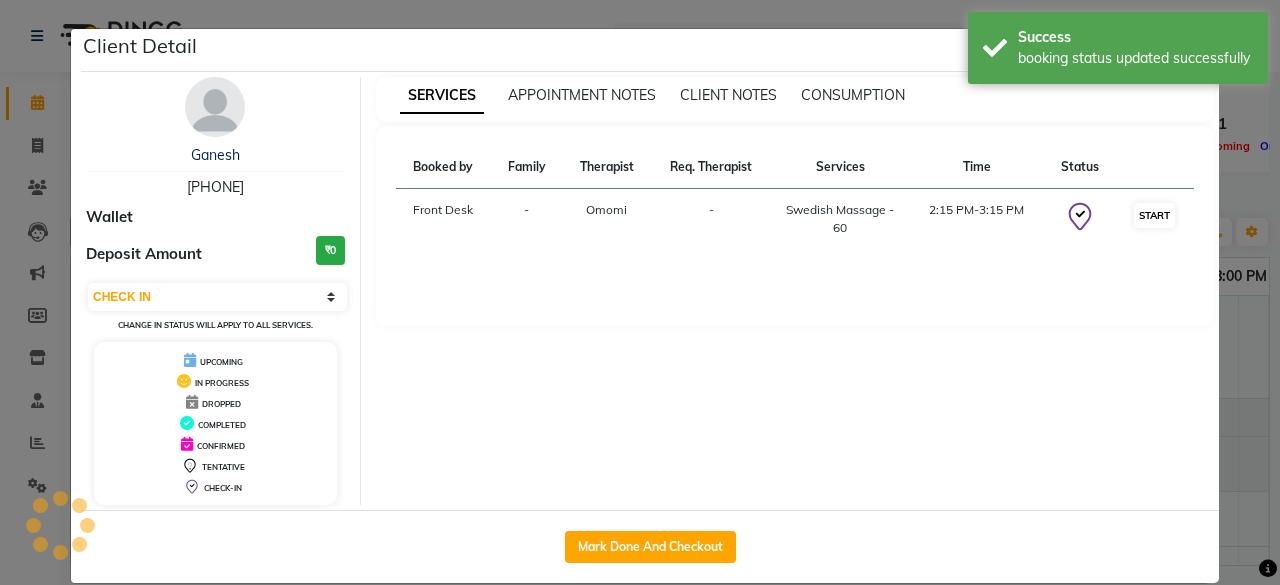 select on "1" 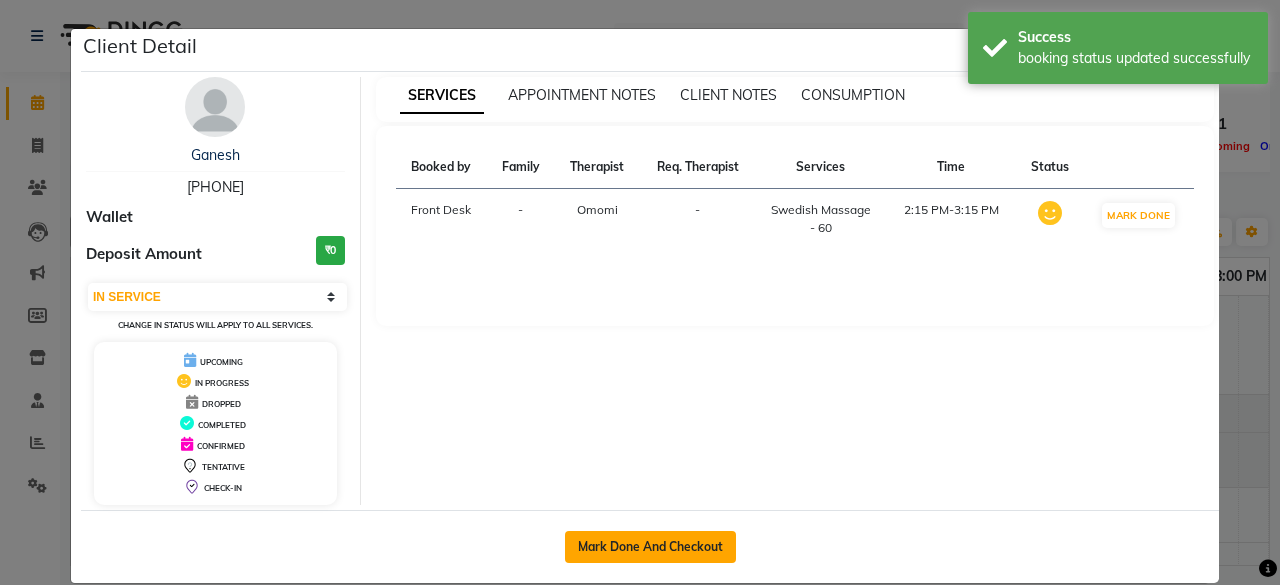 click on "Mark Done And Checkout" 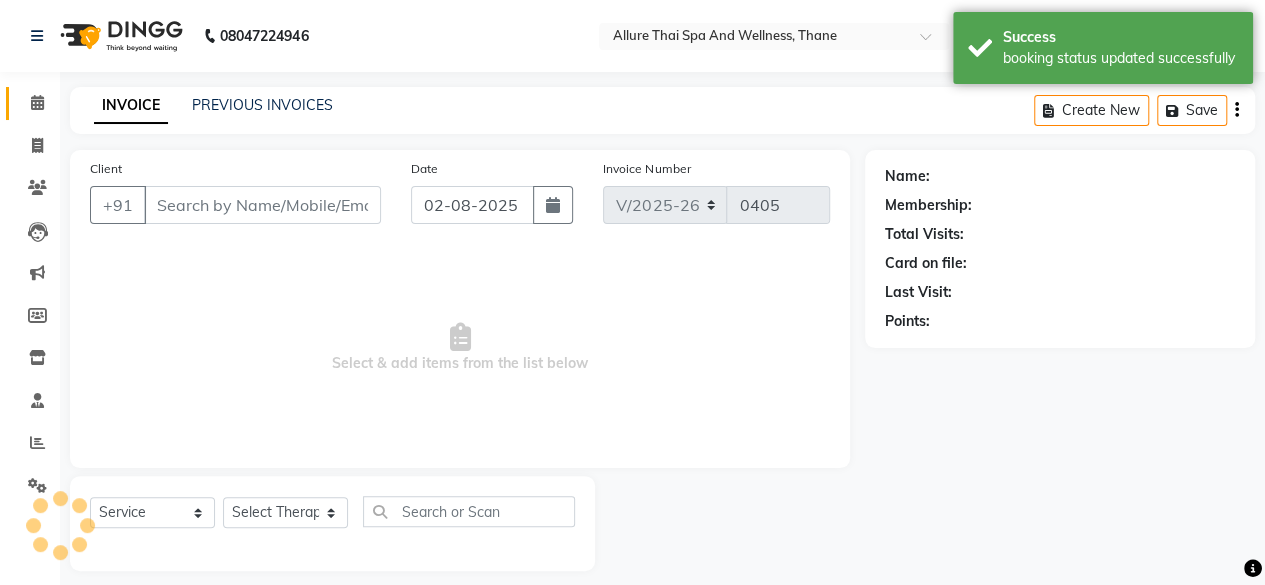 type on "[PHONE]" 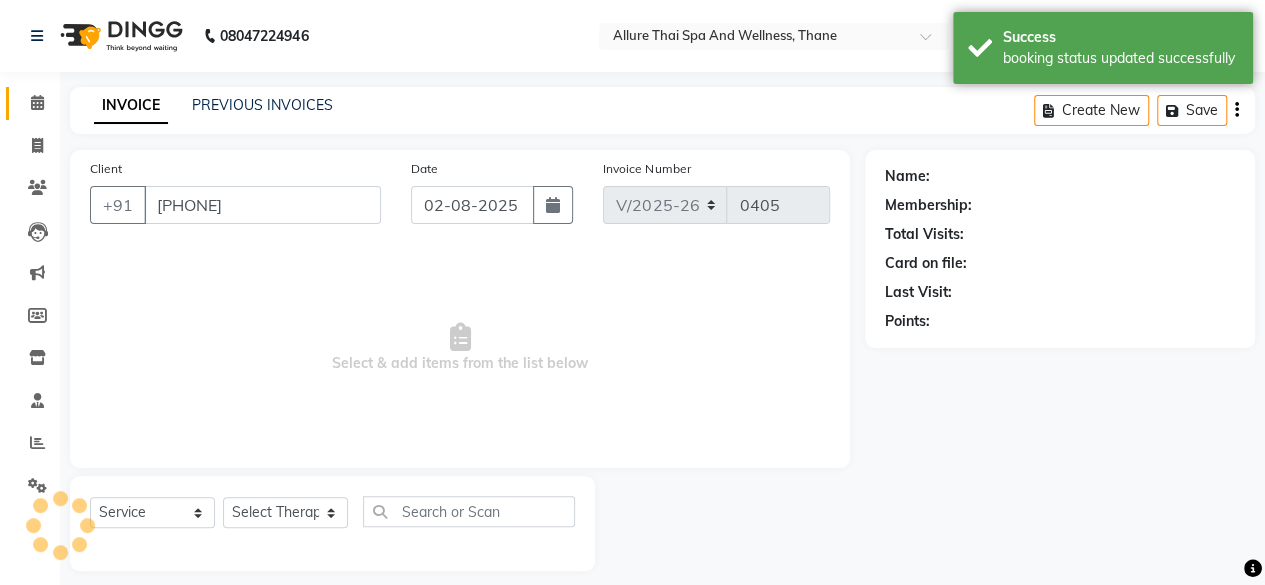 select on "84280" 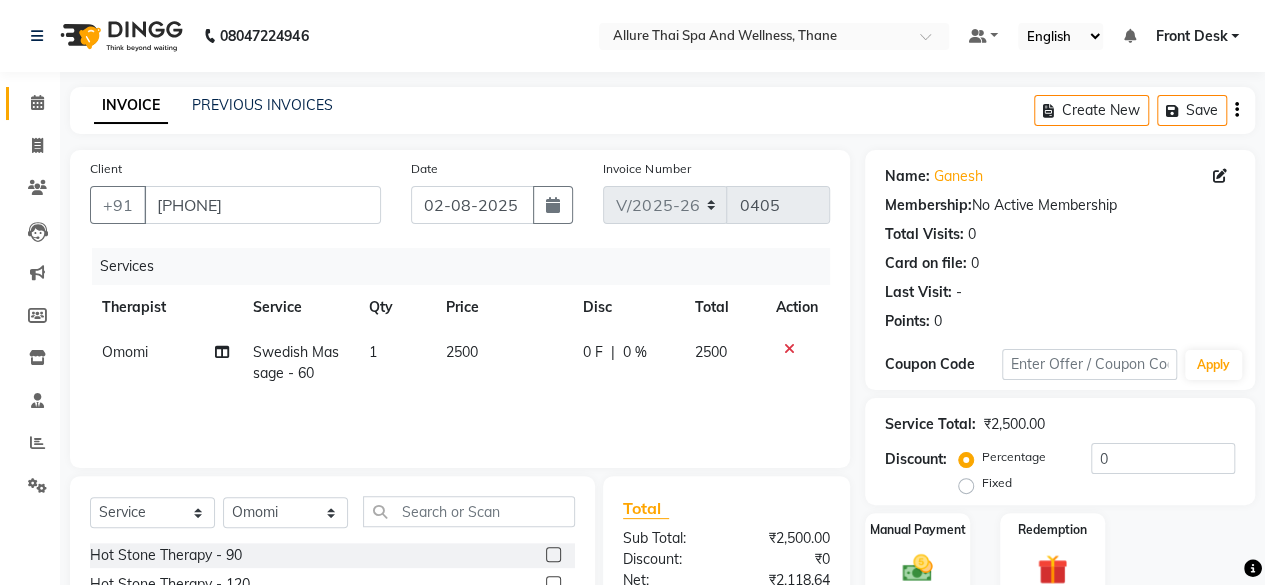 scroll, scrollTop: 215, scrollLeft: 0, axis: vertical 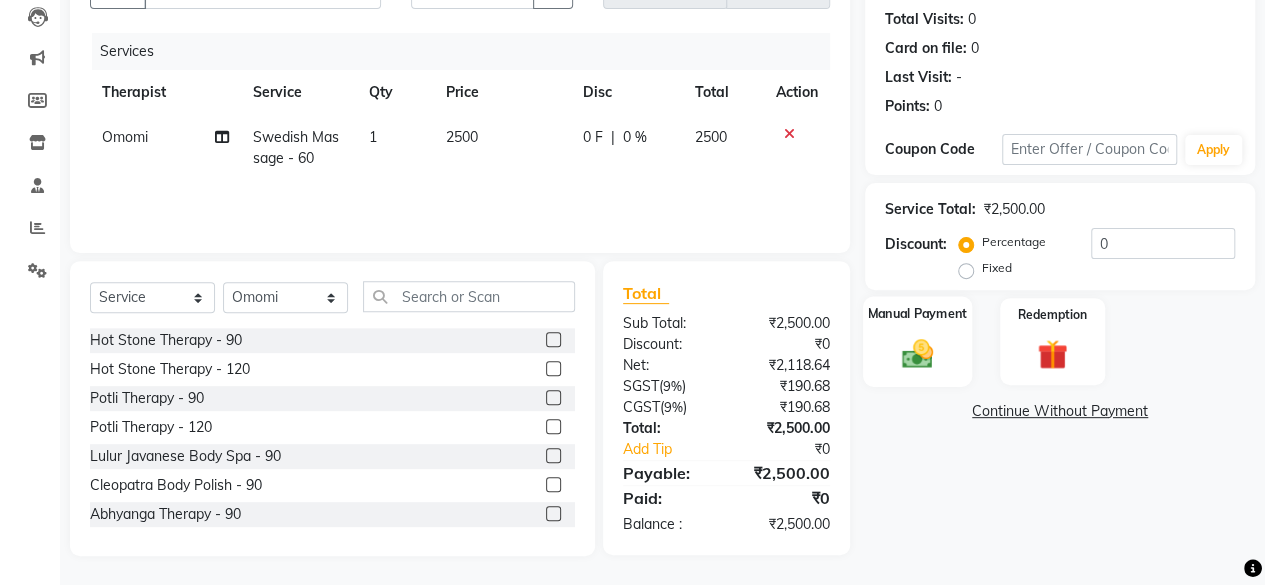 click on "Manual Payment" 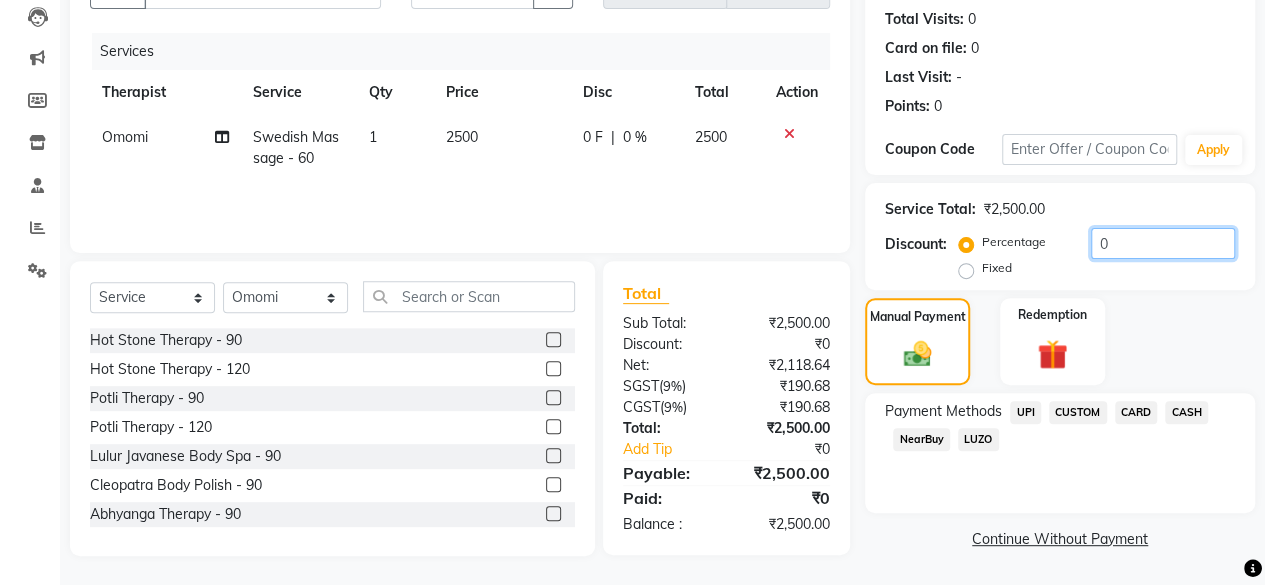 click on "0" 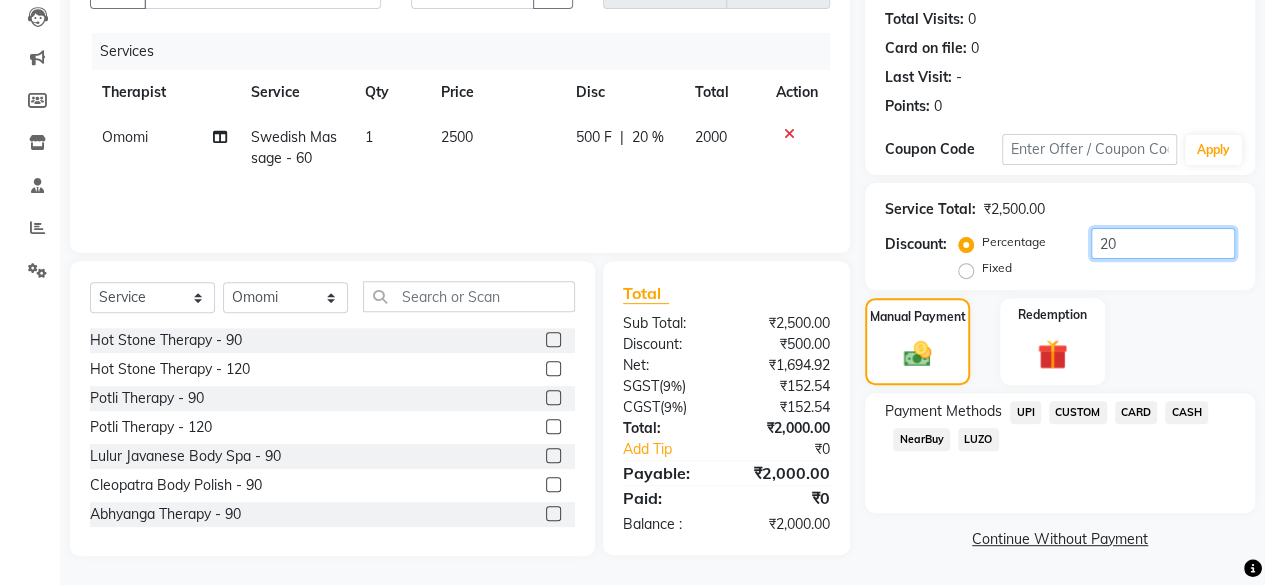 type on "20" 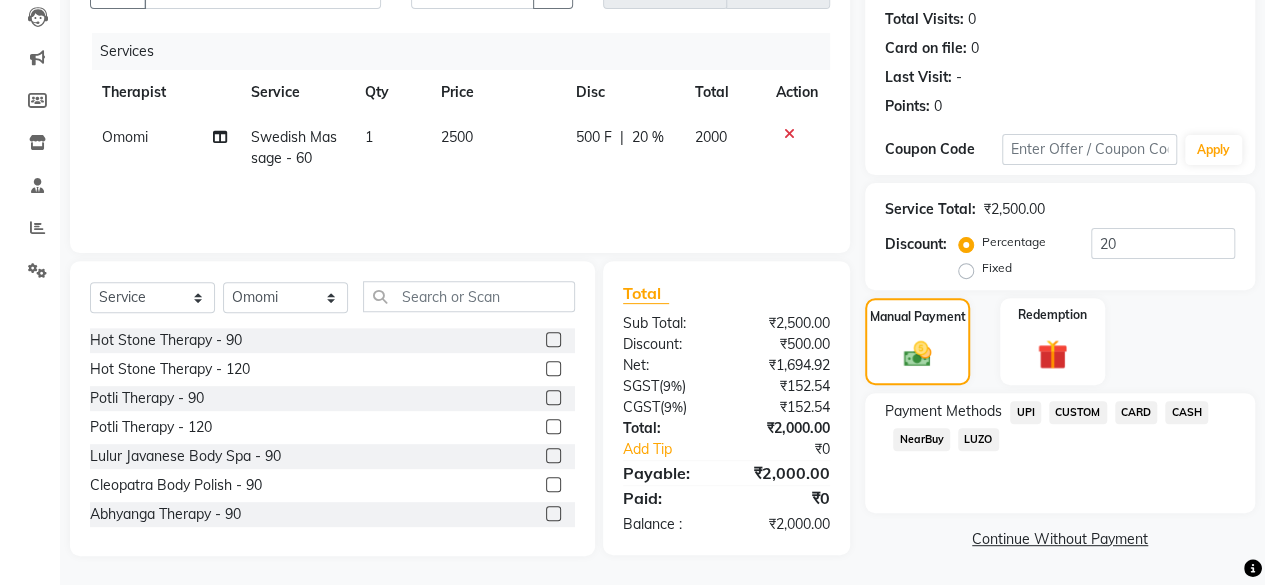 click on "CASH" 